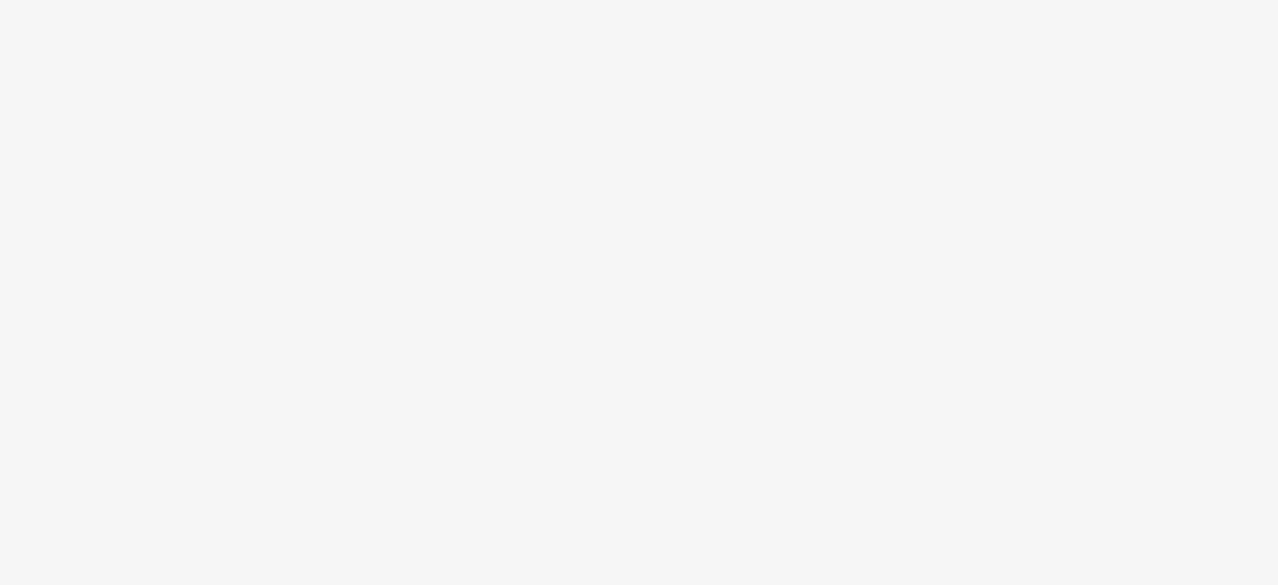 scroll, scrollTop: 0, scrollLeft: 0, axis: both 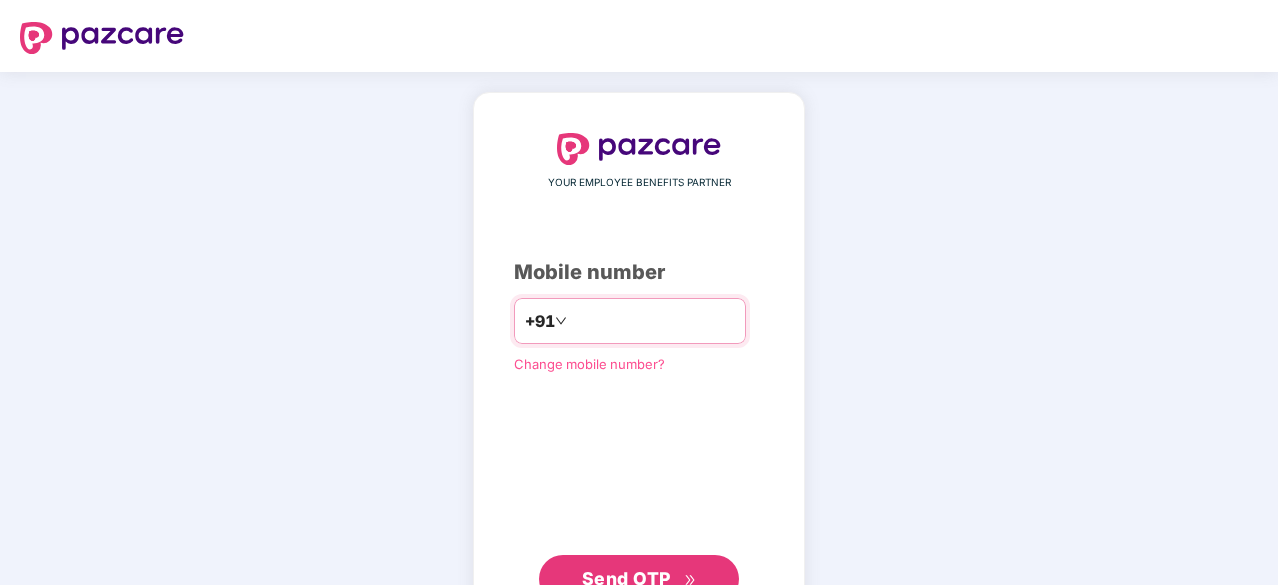 type on "**********" 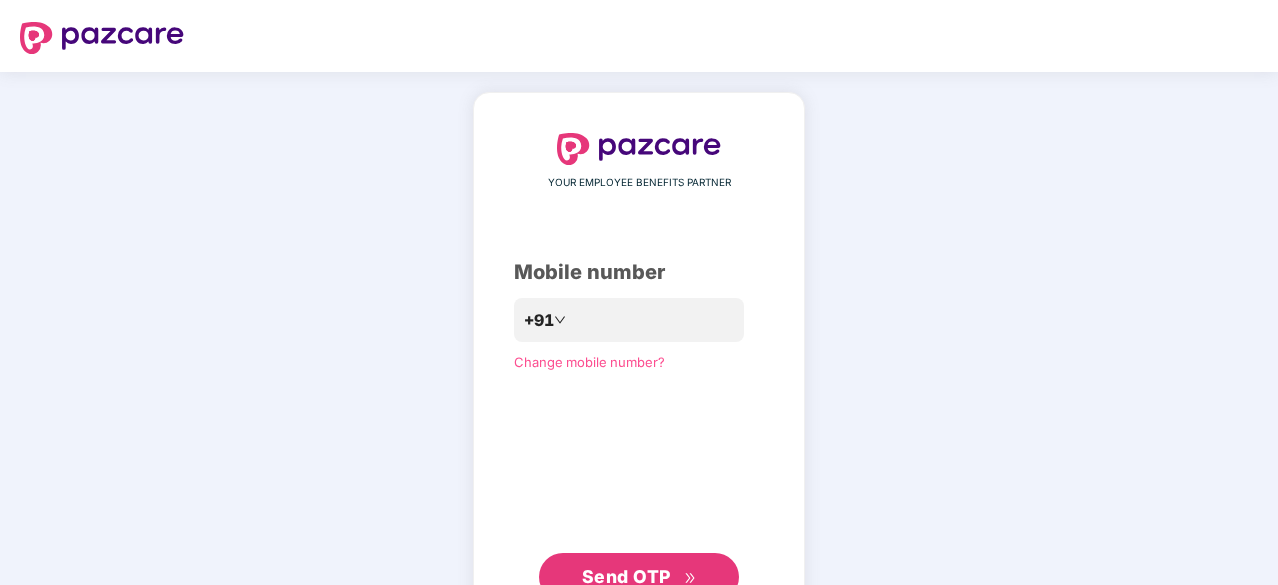 click on "Send OTP" at bounding box center [639, 577] 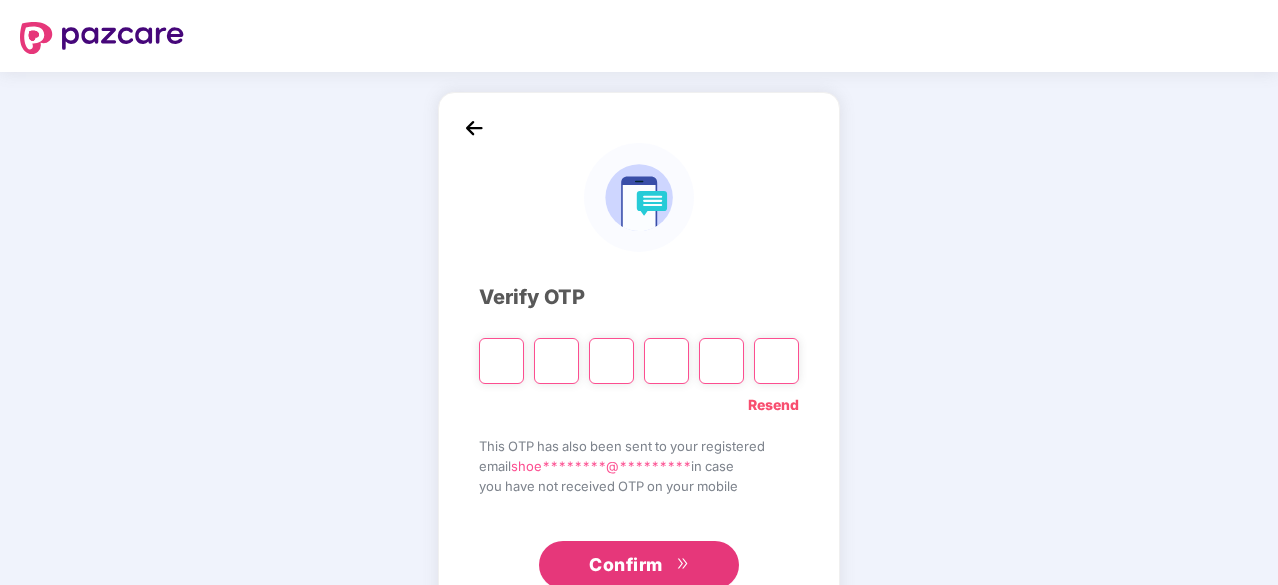 type on "*" 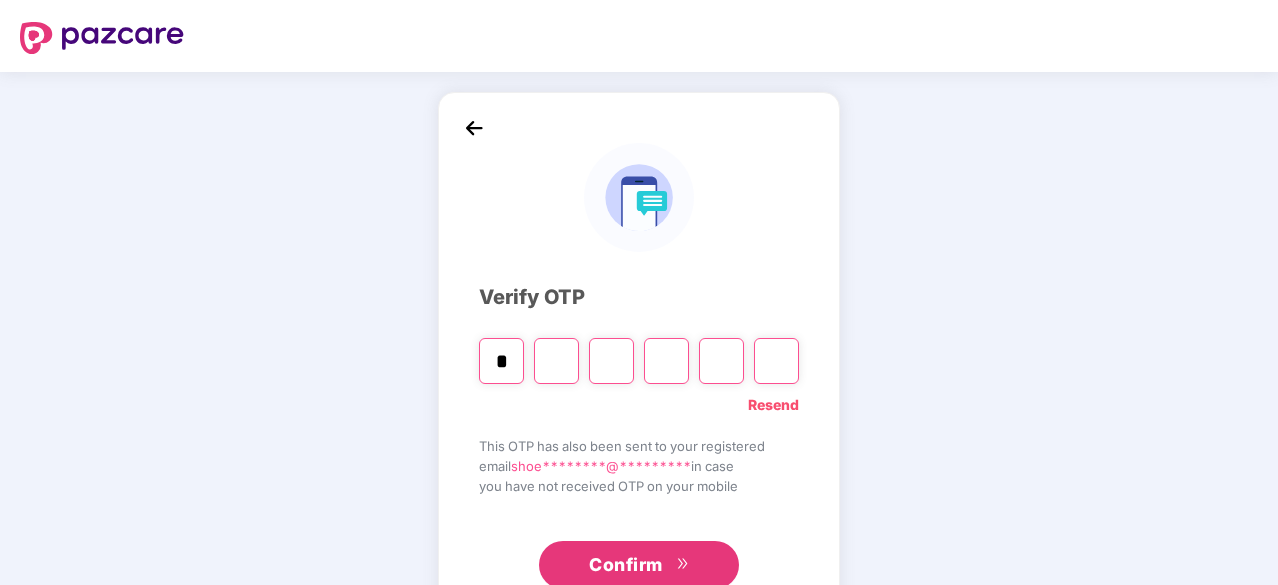 type on "*" 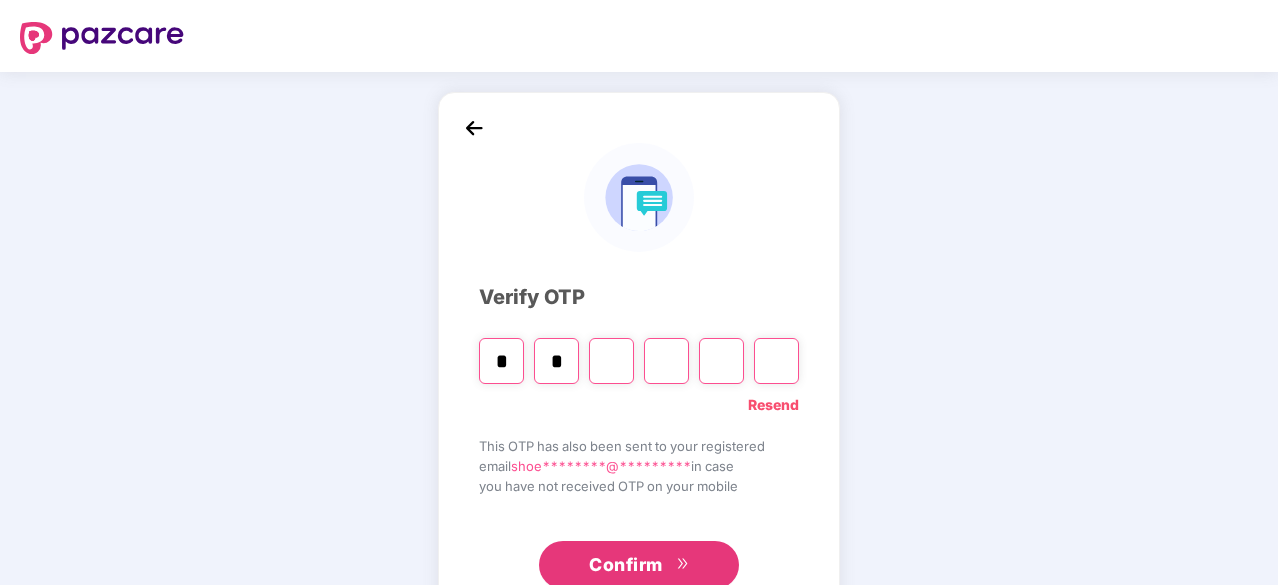 type on "*" 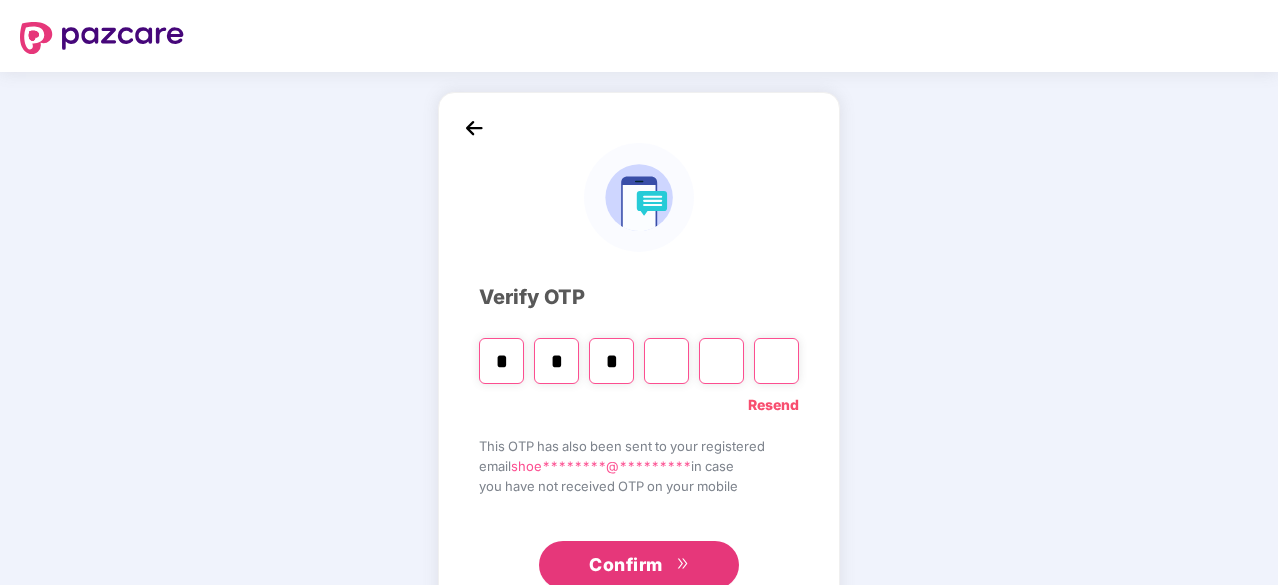 type on "*" 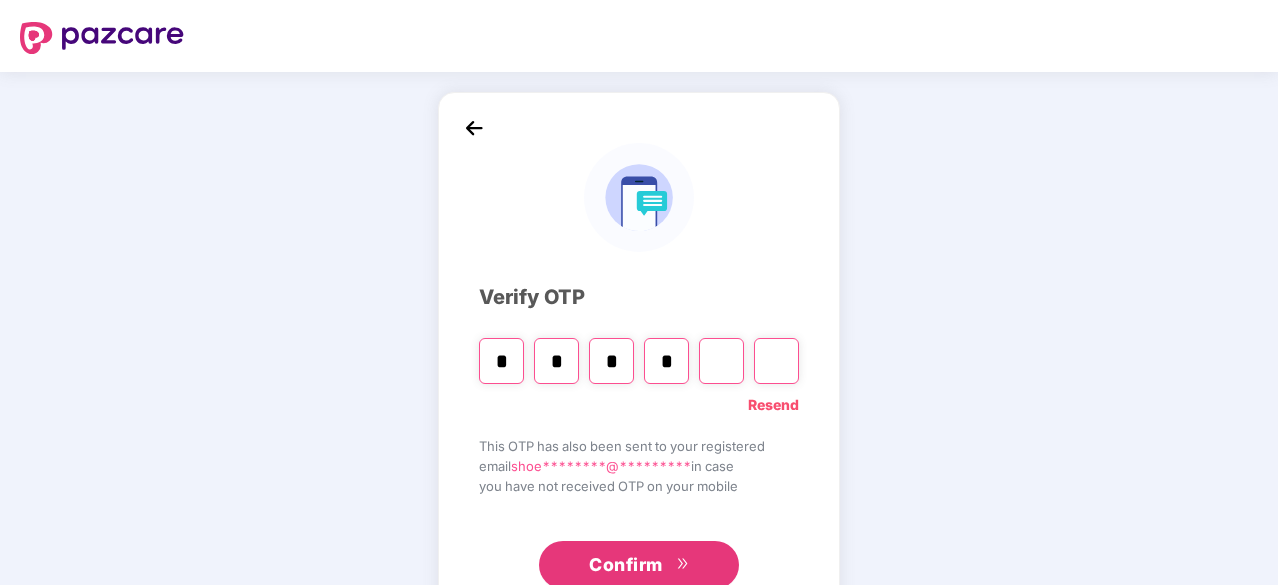 type on "*" 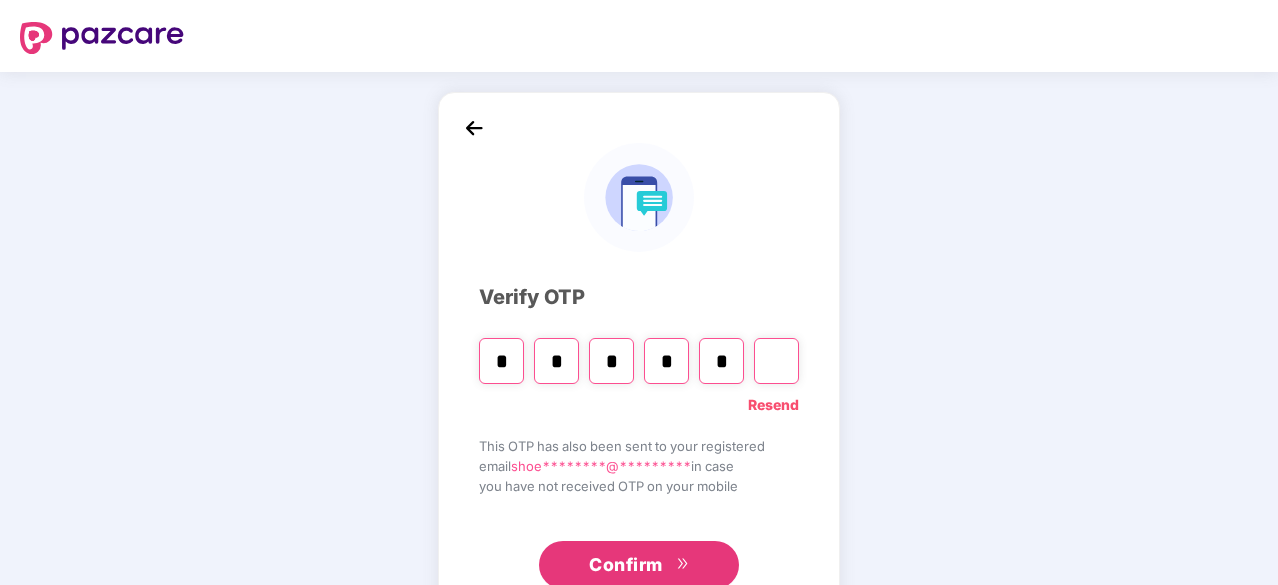 type on "*" 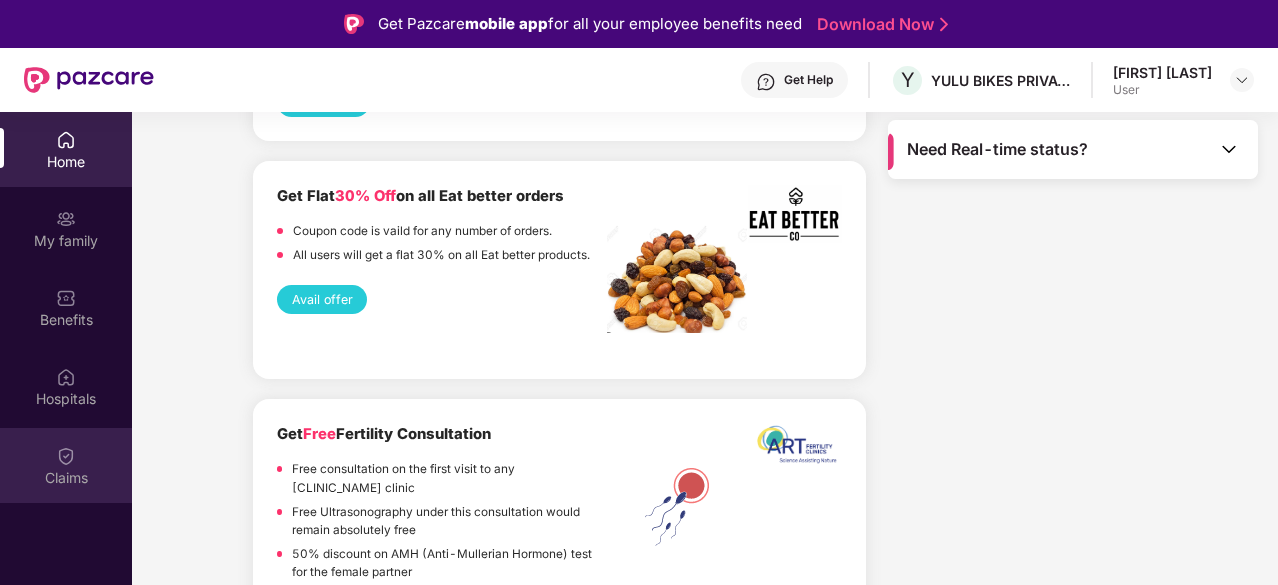 scroll, scrollTop: 1557, scrollLeft: 0, axis: vertical 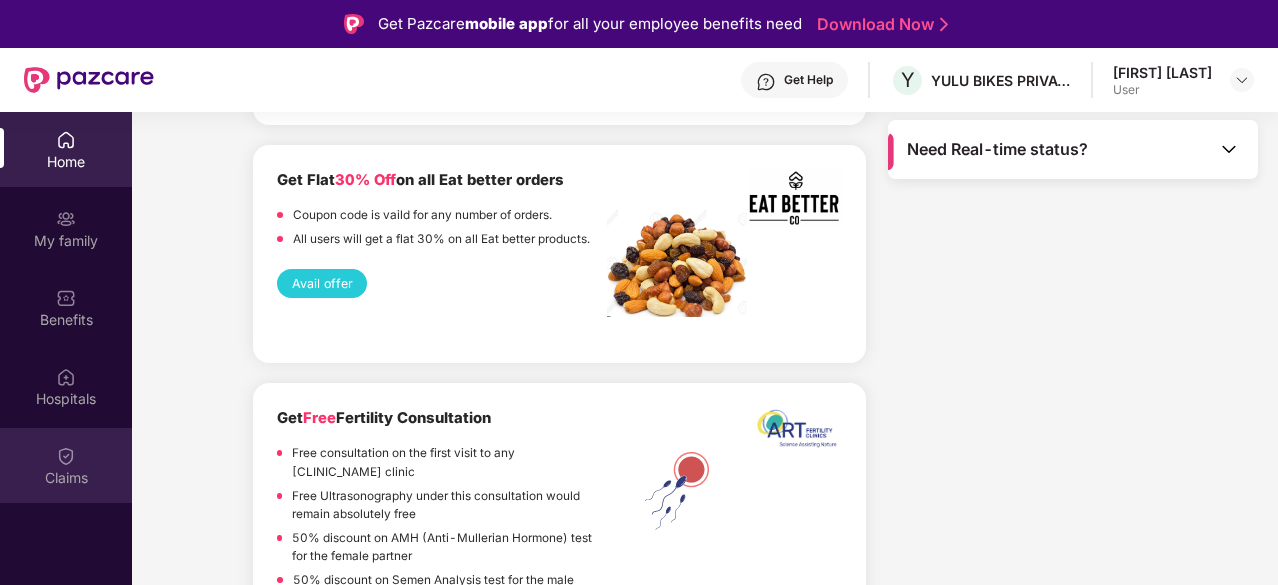 click on "Claims" at bounding box center (66, 465) 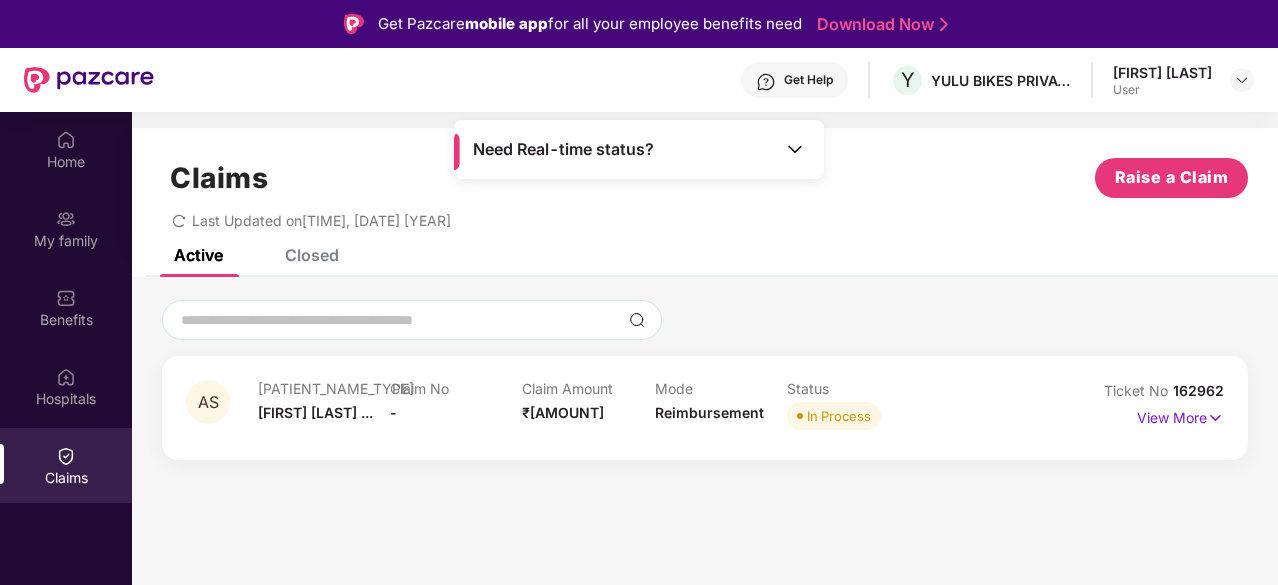 click on "Patient Name [FIRST] [LAST] ...   Claim No - Claim Amount ₹4,049 Mode Reimbursement Status In Process" at bounding box center (654, 407) 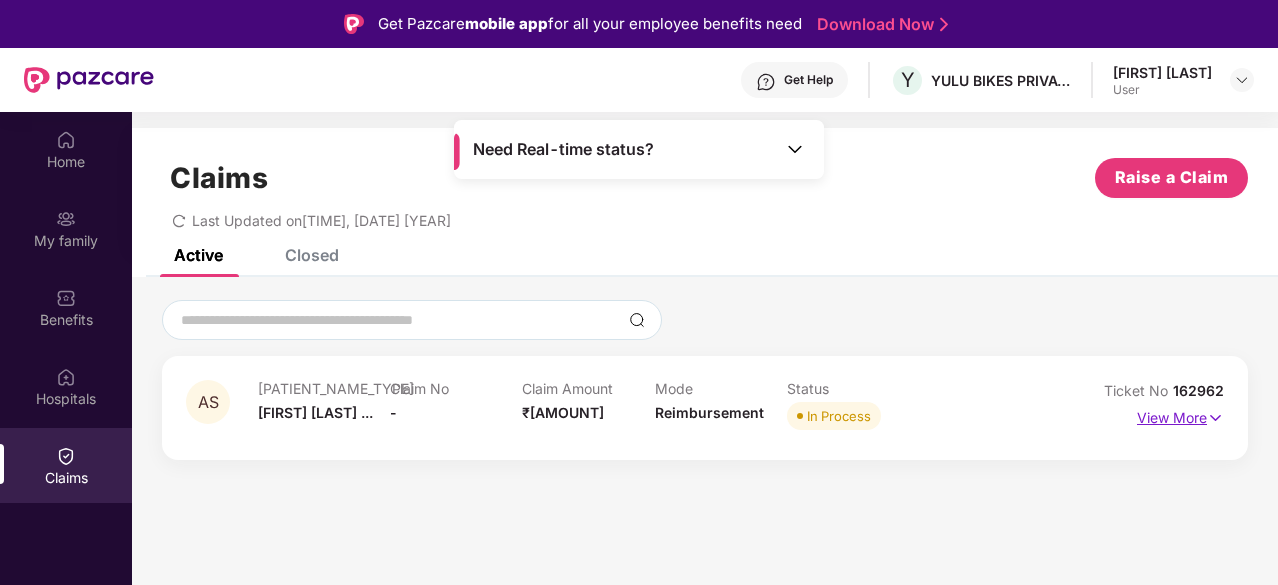 click on "View More" at bounding box center (1180, 415) 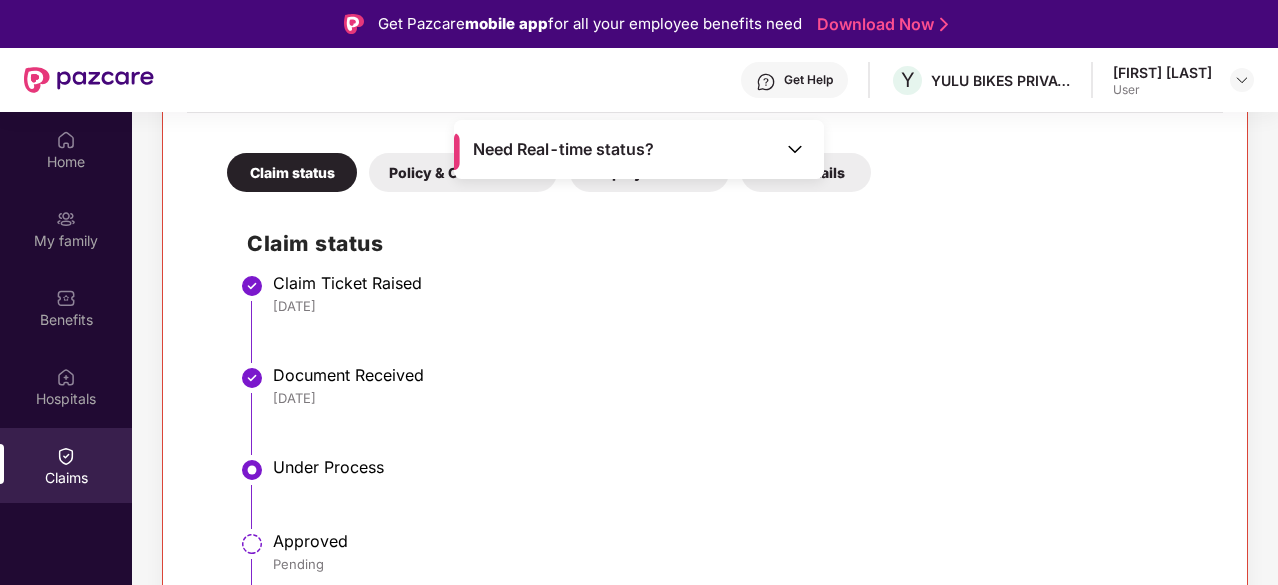 scroll, scrollTop: 444, scrollLeft: 0, axis: vertical 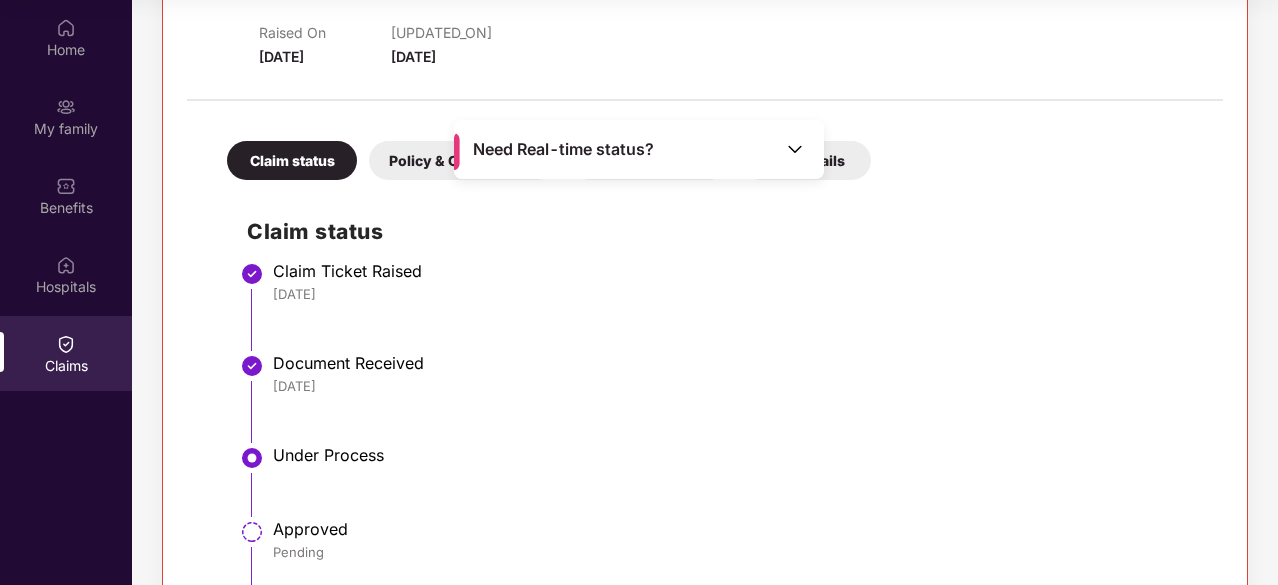 click on "Need Real-time status?" at bounding box center [563, 149] 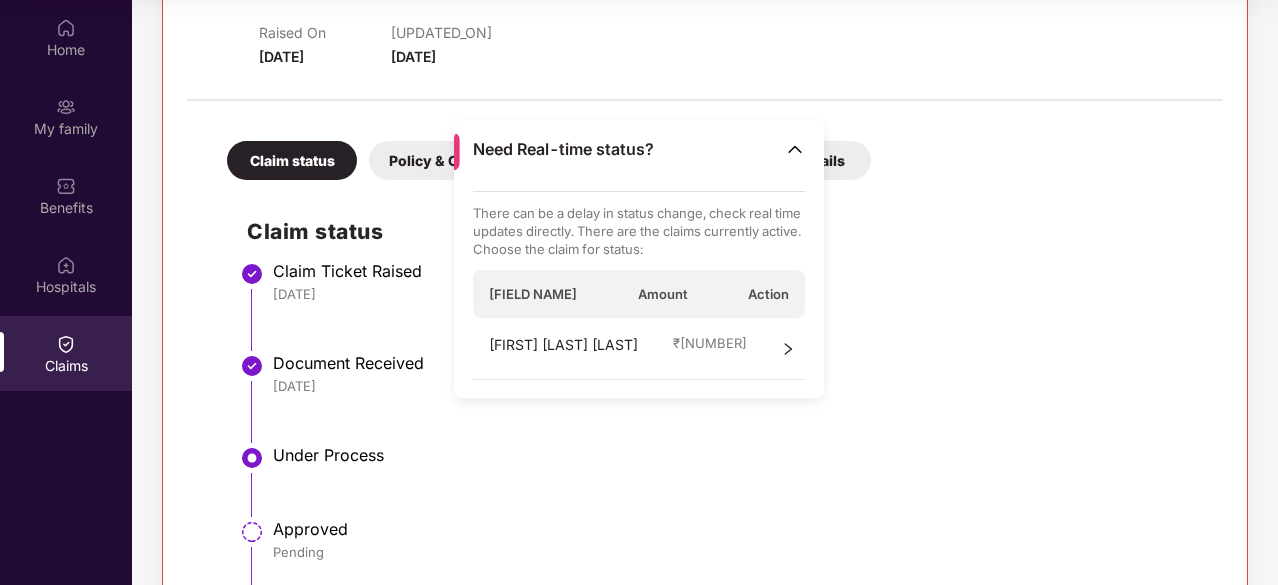 click 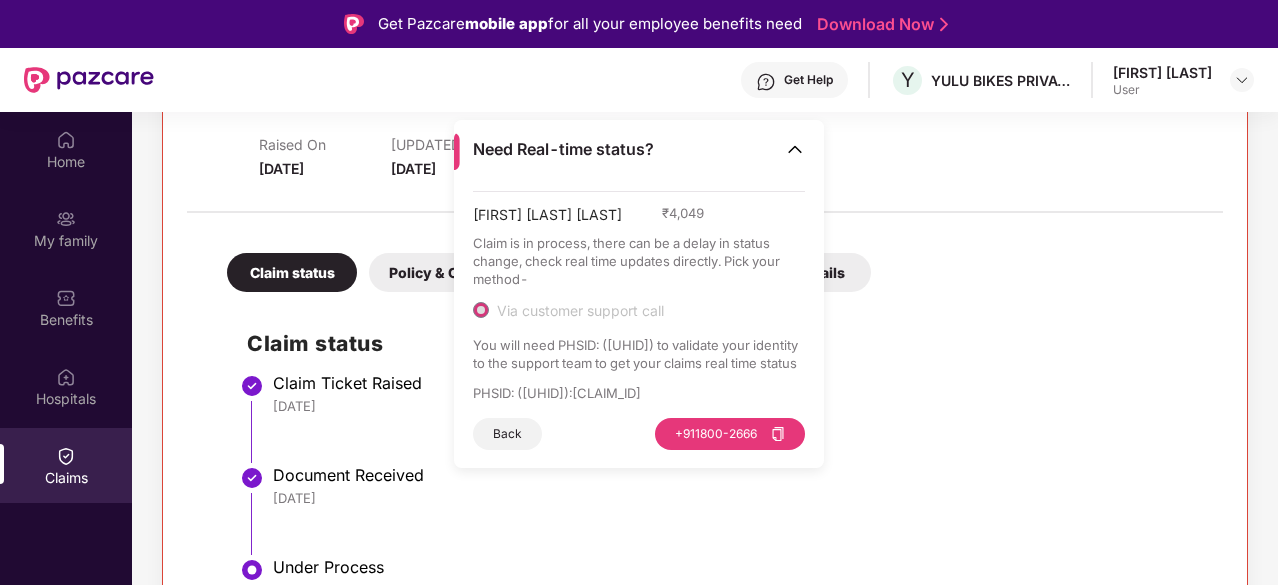 scroll, scrollTop: 112, scrollLeft: 0, axis: vertical 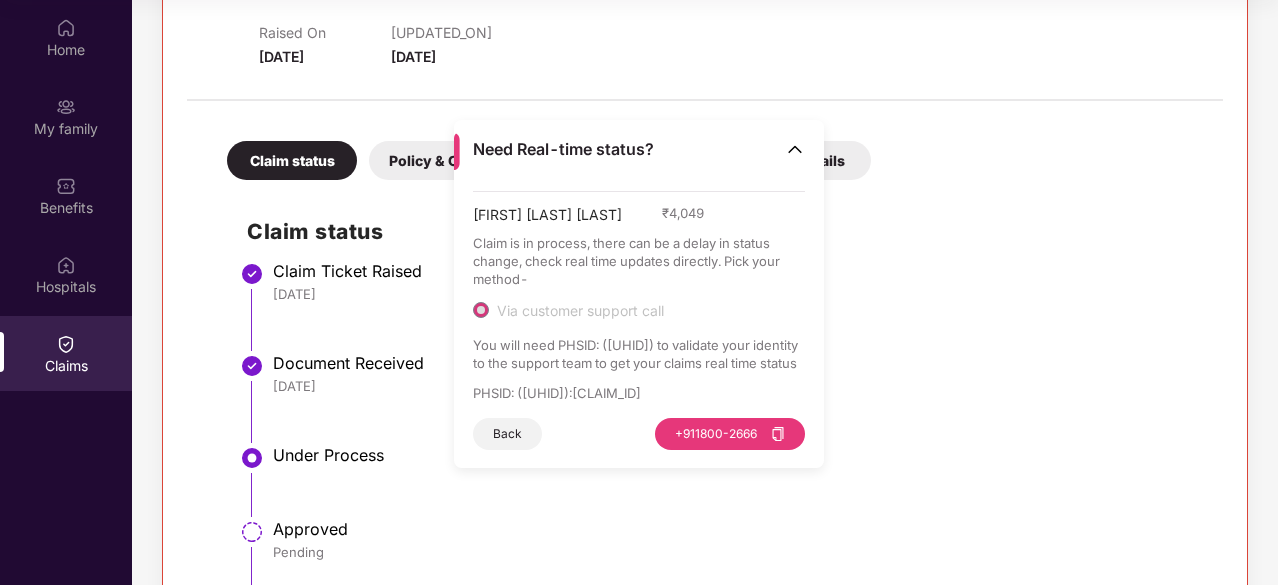 click on "Claim Ticket Raised [DATE]" at bounding box center (725, 314) 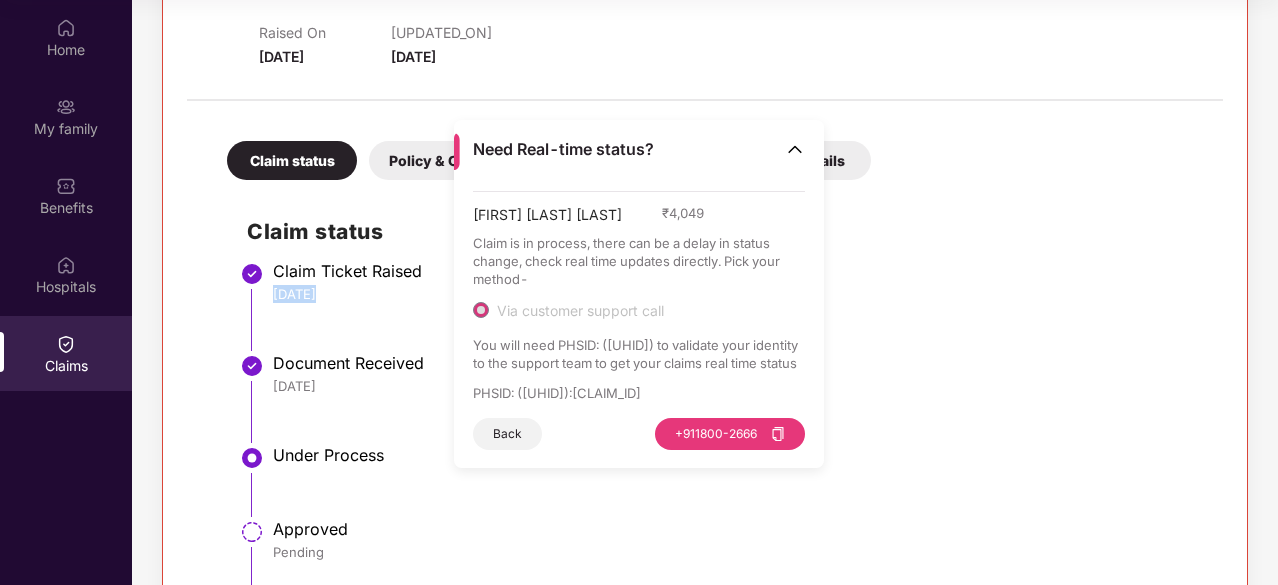click on "Claim Ticket Raised [DATE]" at bounding box center [725, 314] 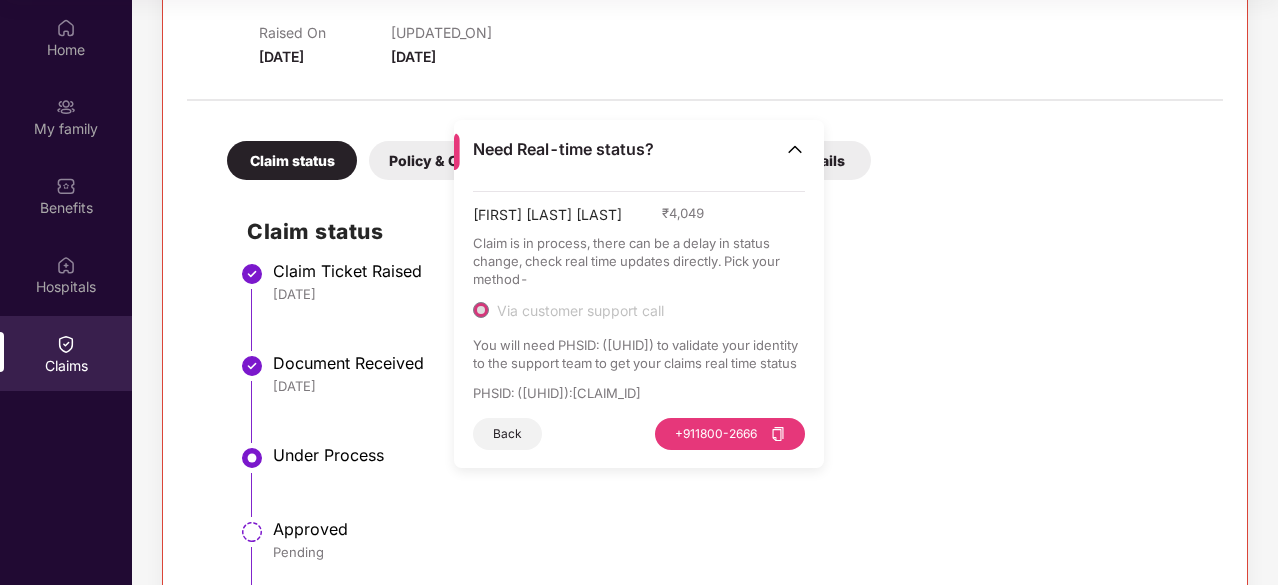 click on "Back" at bounding box center (507, 434) 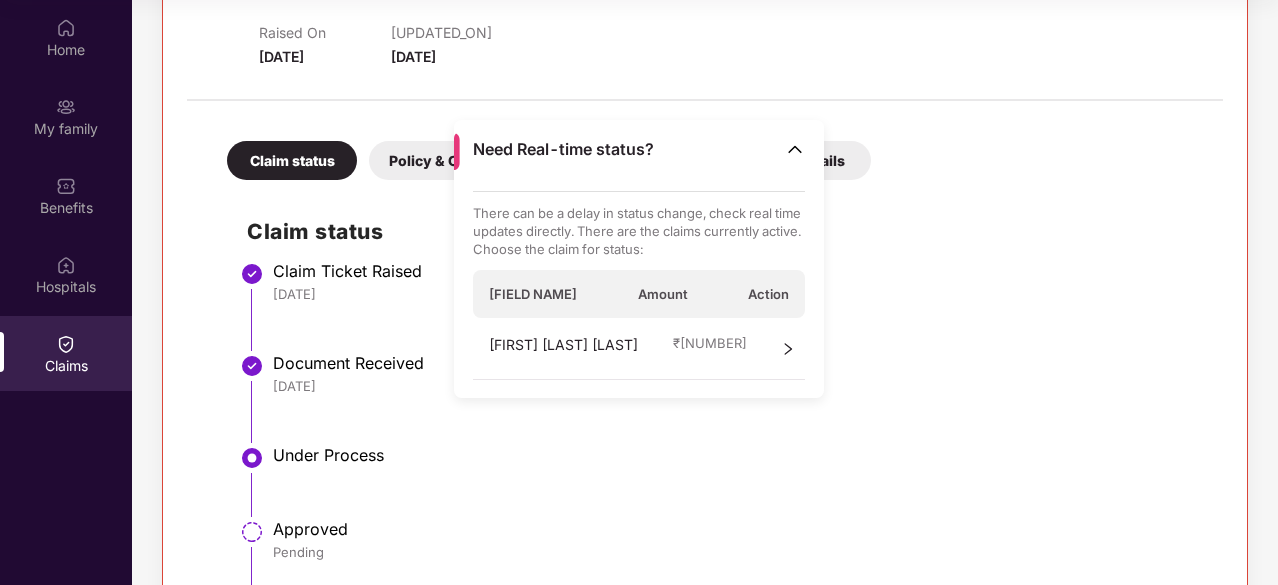 click on "Under Process" at bounding box center [738, 455] 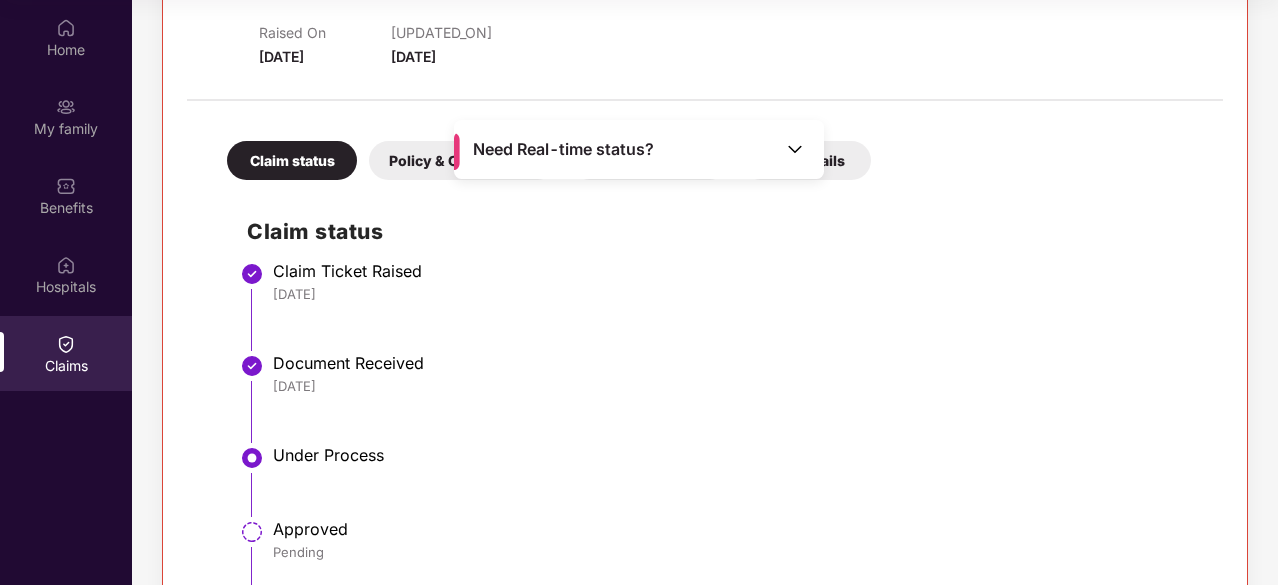 click on "Claim Ticket Raised [DATE]" at bounding box center (725, 314) 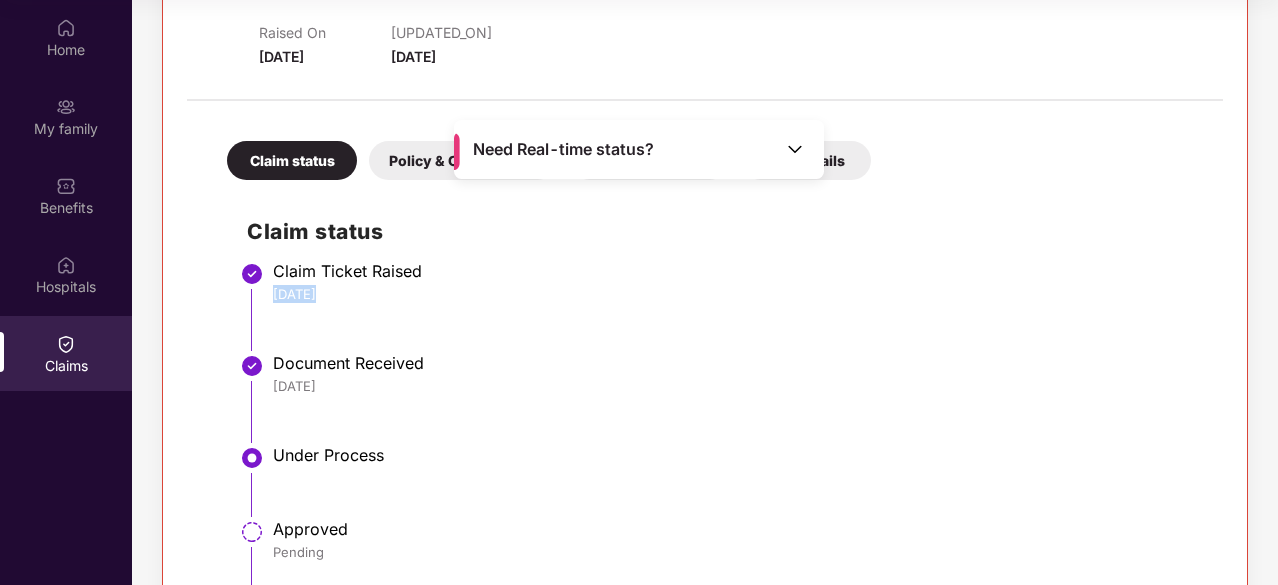 click on "Claim Ticket Raised [DATE]" at bounding box center (725, 314) 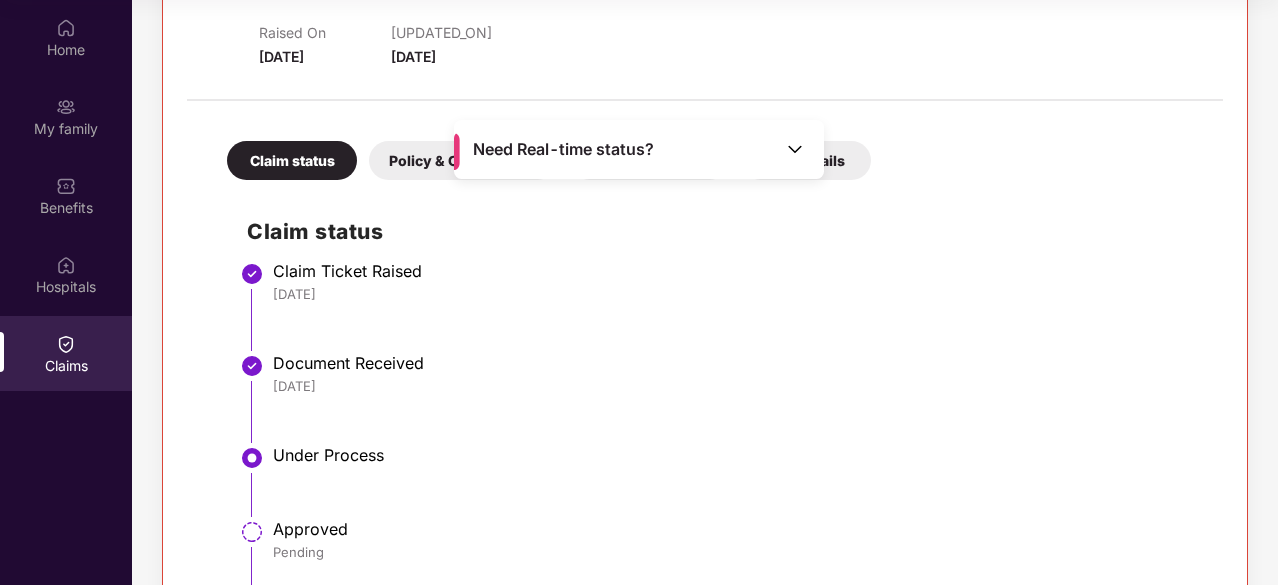 click on "Claim status" at bounding box center [292, 160] 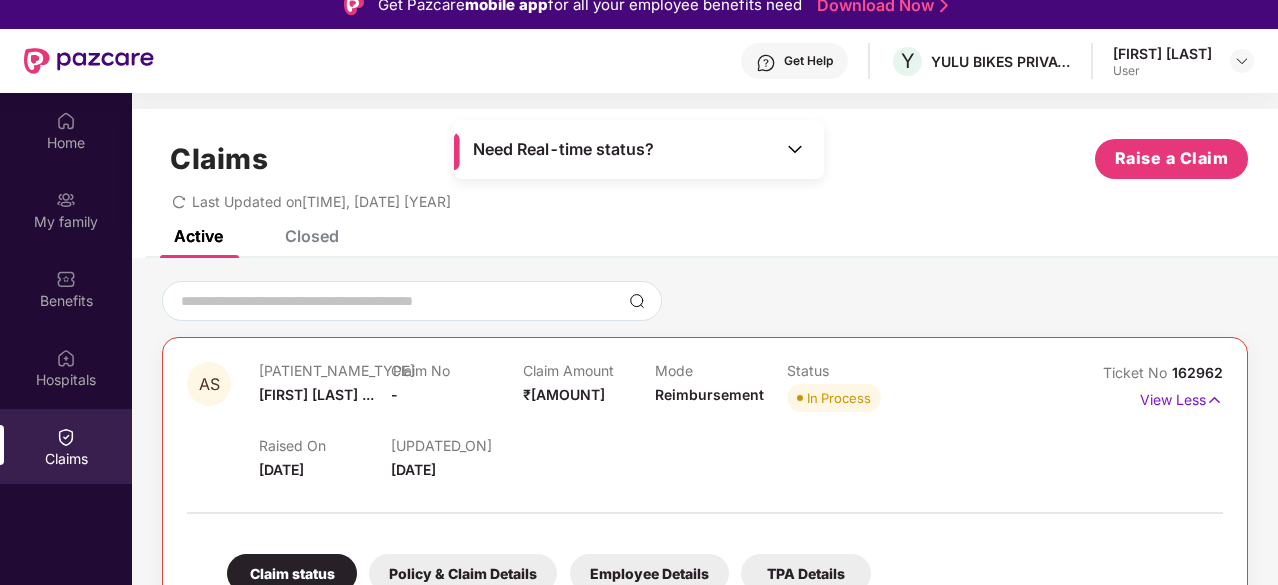 scroll, scrollTop: 18, scrollLeft: 0, axis: vertical 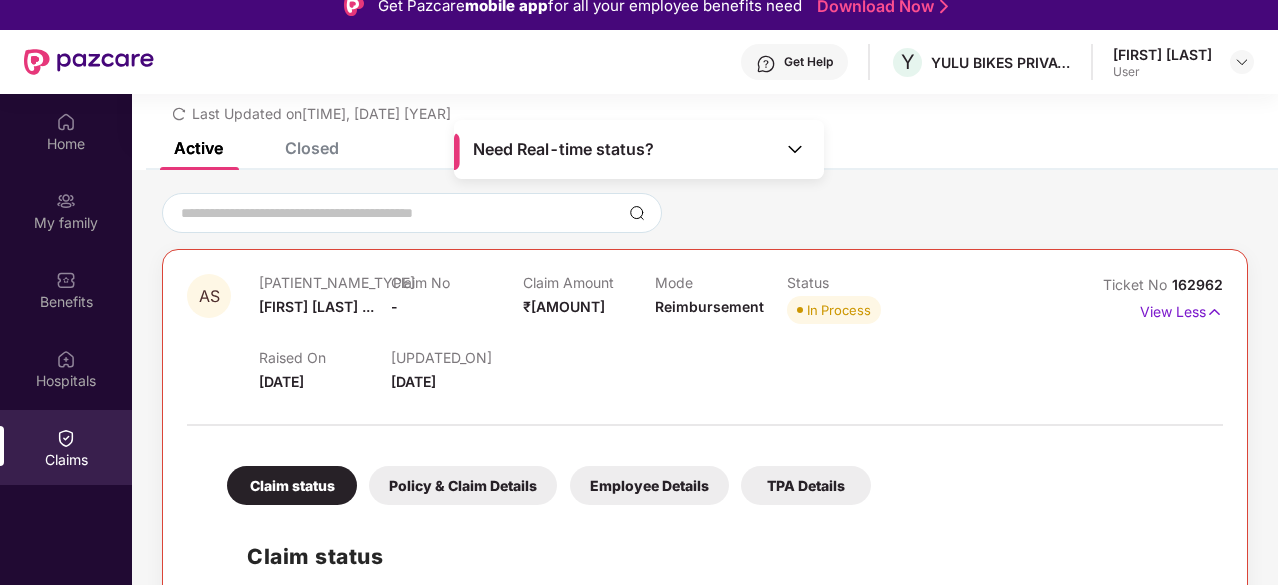 click on "Claim No" at bounding box center (457, 282) 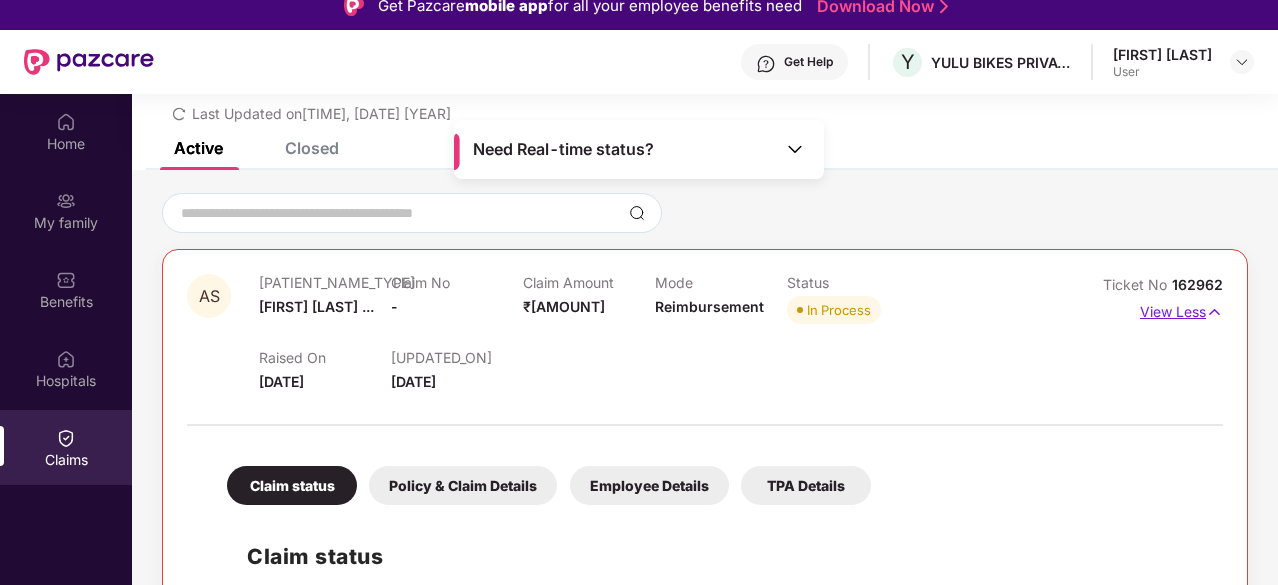 click at bounding box center [1214, 312] 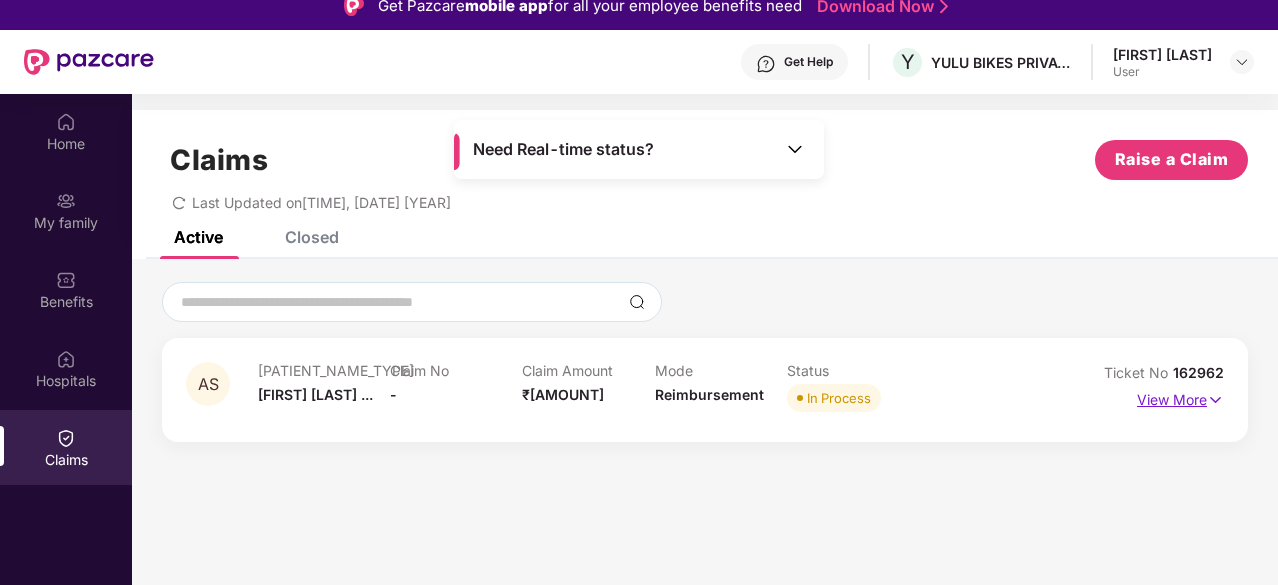 click on "View More" at bounding box center (1180, 397) 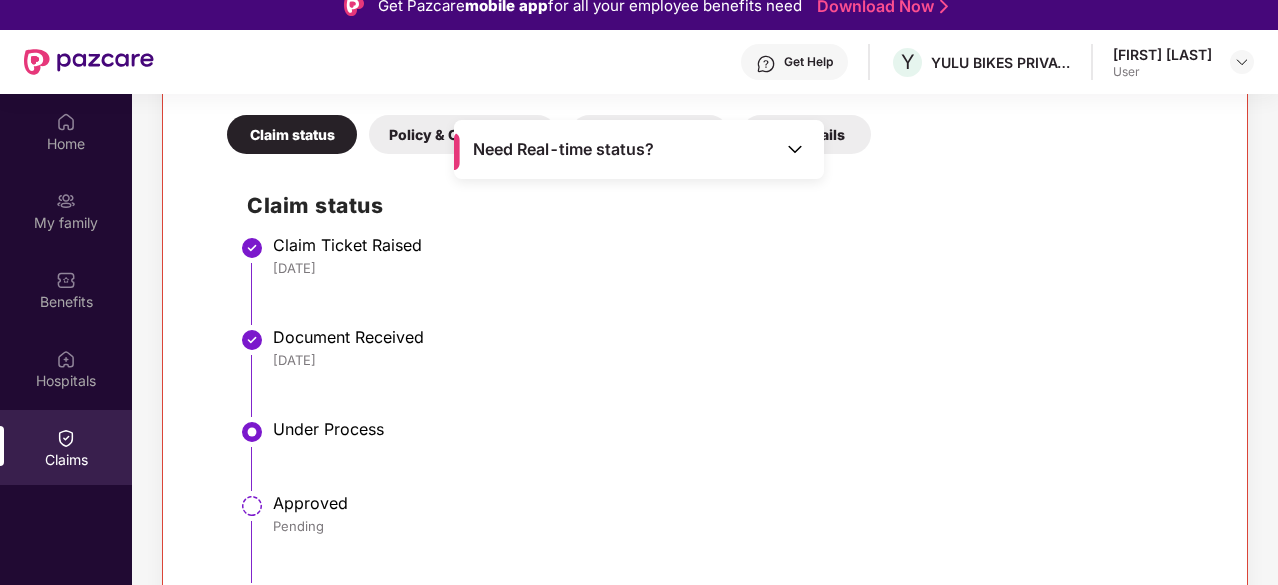 scroll, scrollTop: 444, scrollLeft: 0, axis: vertical 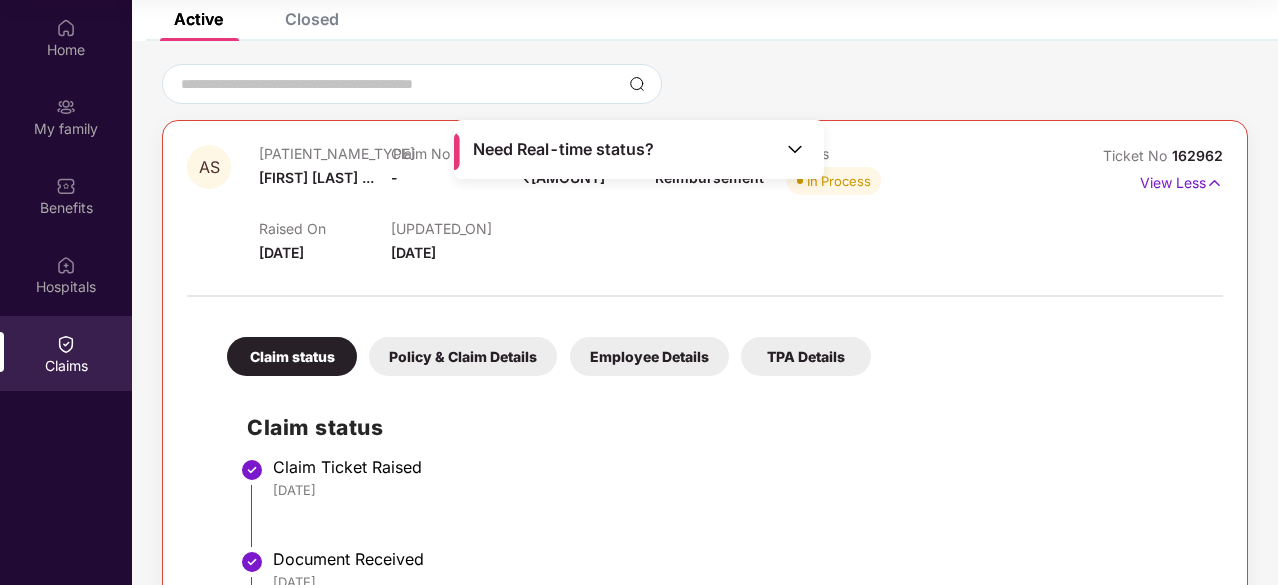 click on "Employee Details" at bounding box center [649, 356] 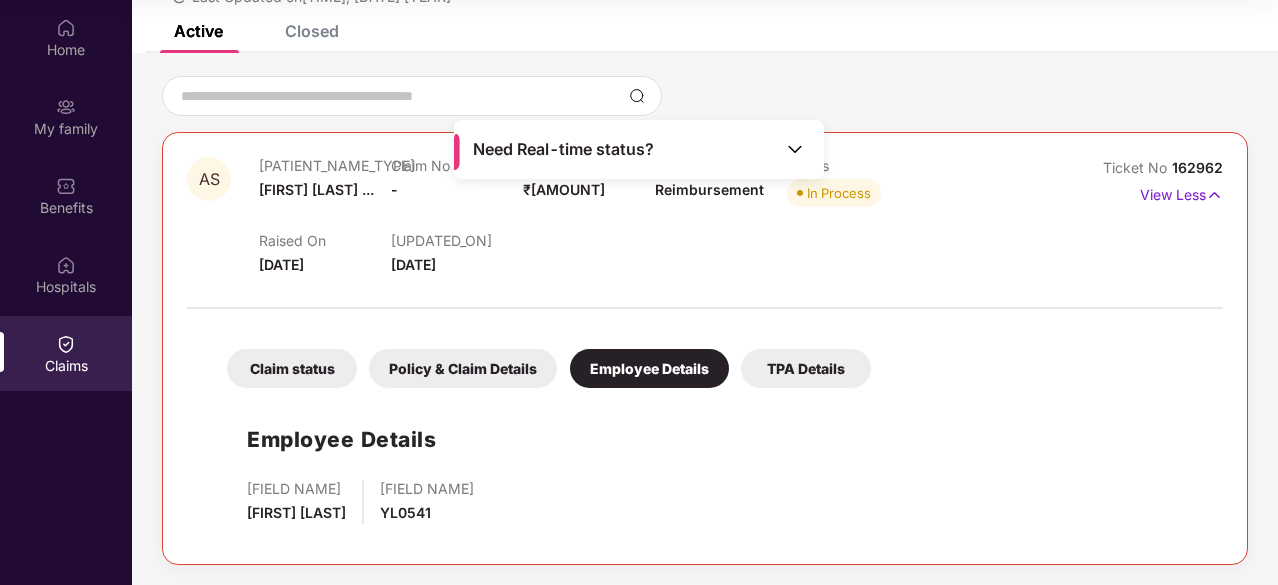 scroll, scrollTop: 110, scrollLeft: 0, axis: vertical 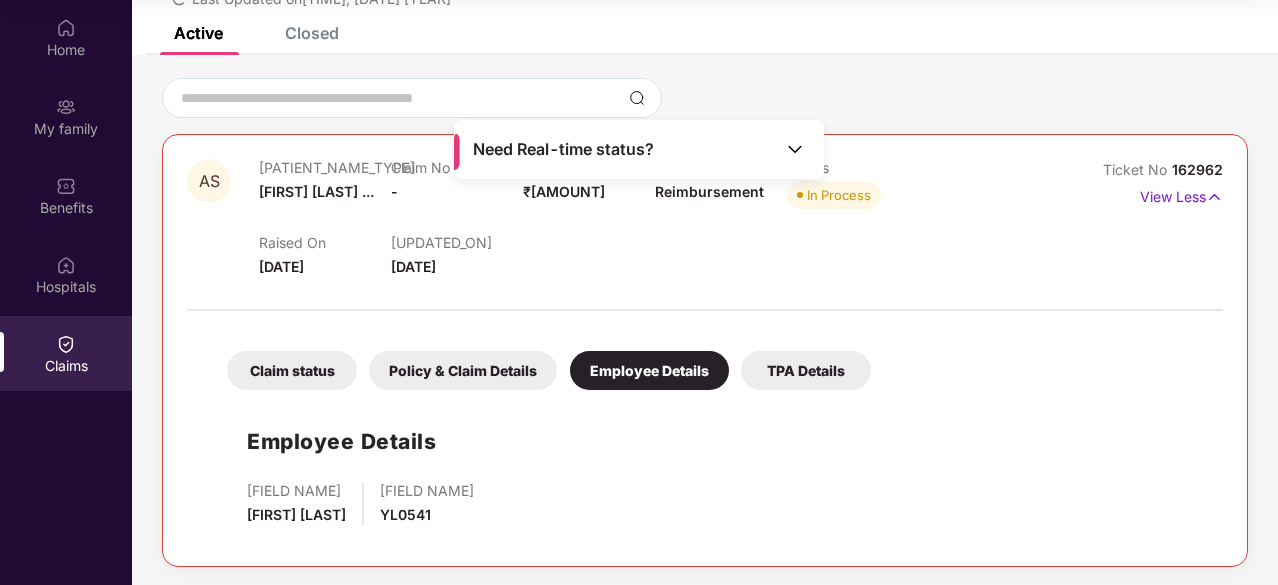 click on "Policy & Claim Details" at bounding box center [463, 370] 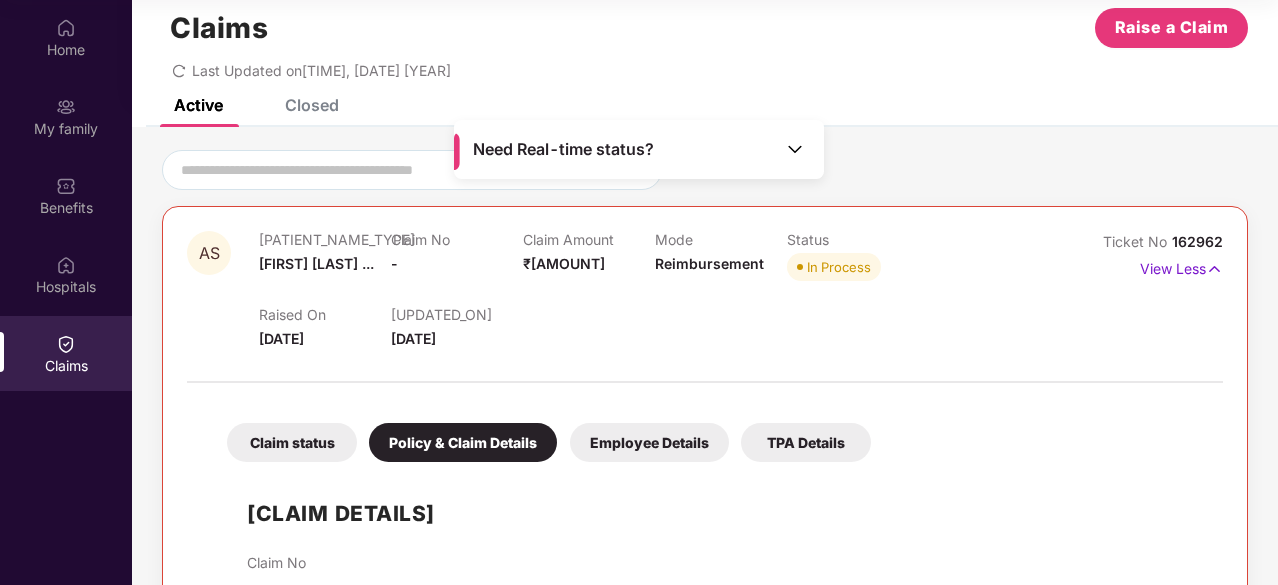 scroll, scrollTop: 24, scrollLeft: 0, axis: vertical 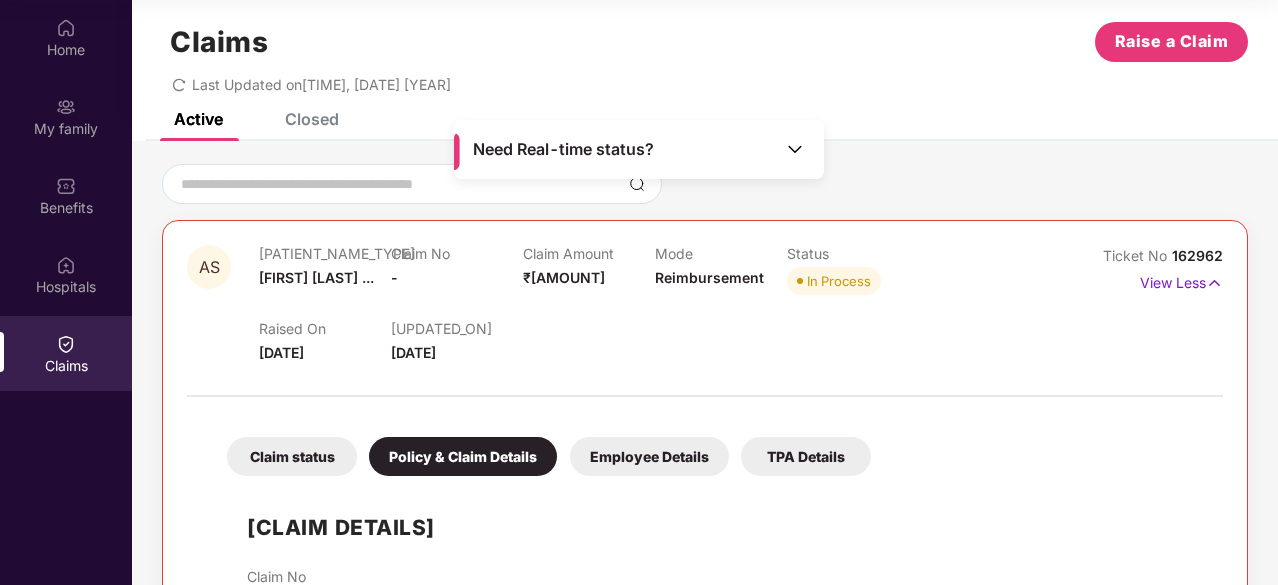 click on "Claim status" at bounding box center (292, 456) 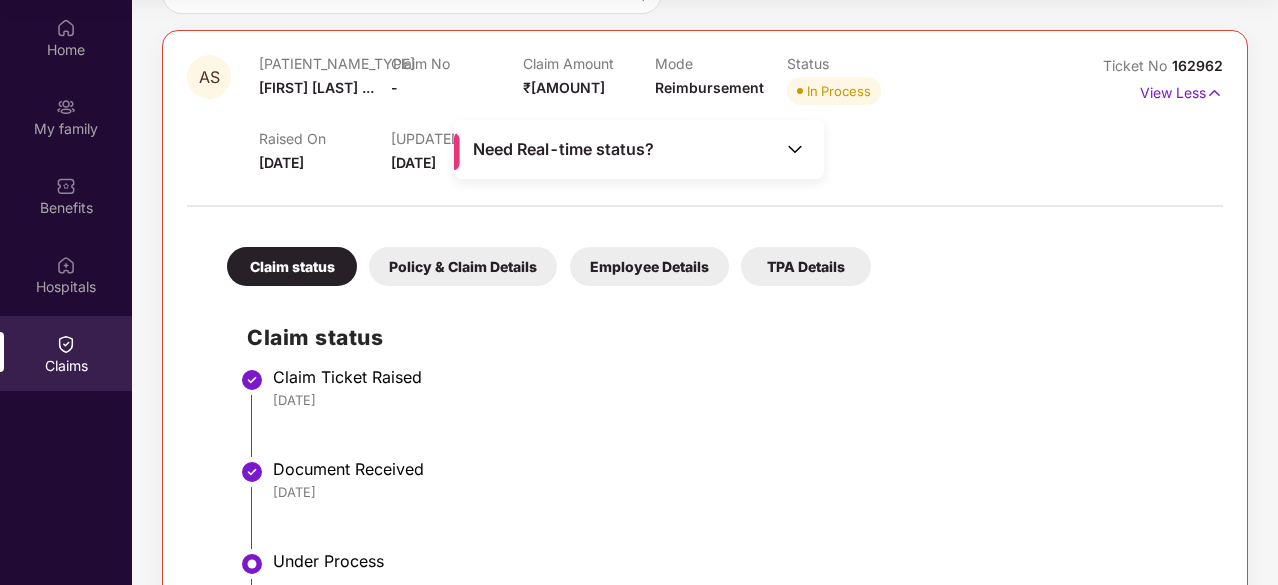 scroll, scrollTop: 198, scrollLeft: 0, axis: vertical 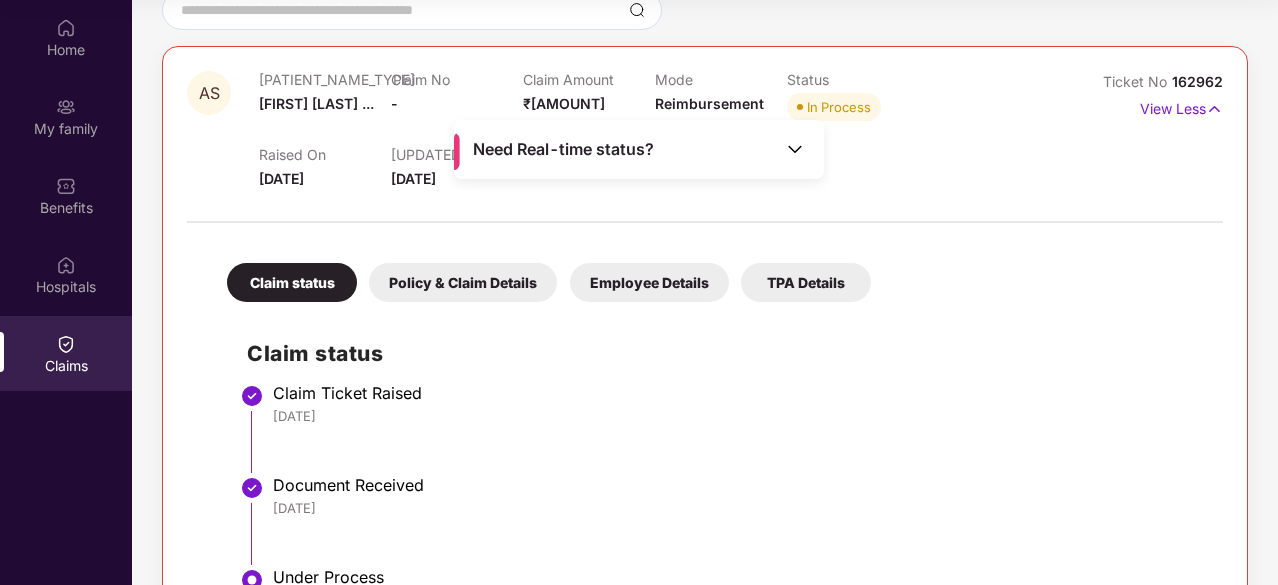 click on "Employee Details" at bounding box center [649, 282] 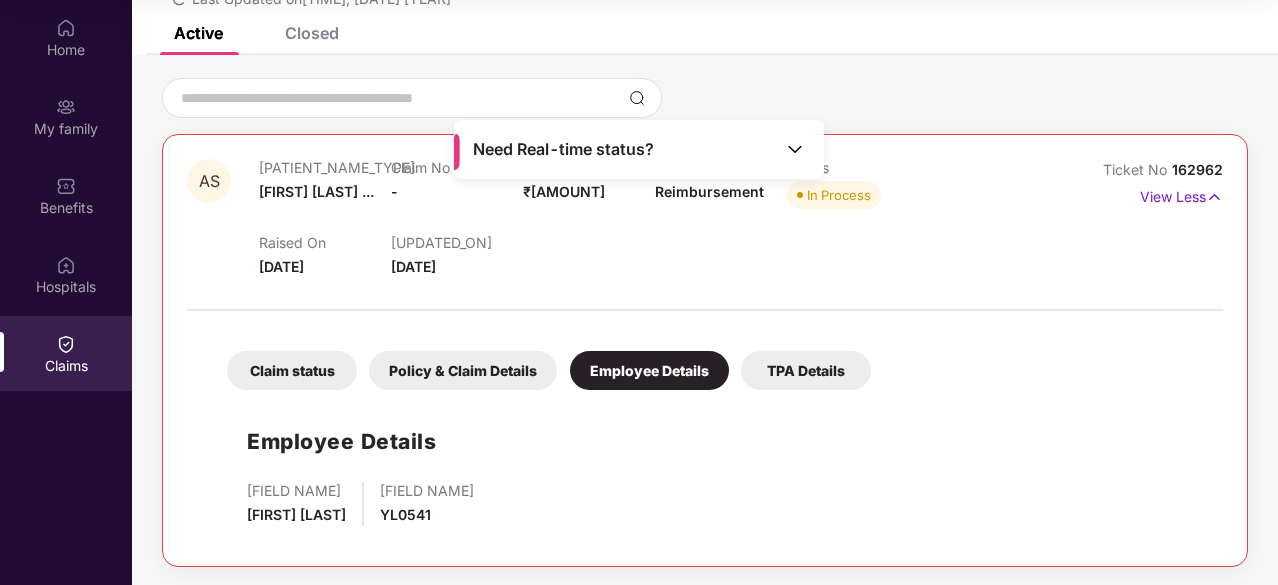 click on "TPA Details" at bounding box center [806, 370] 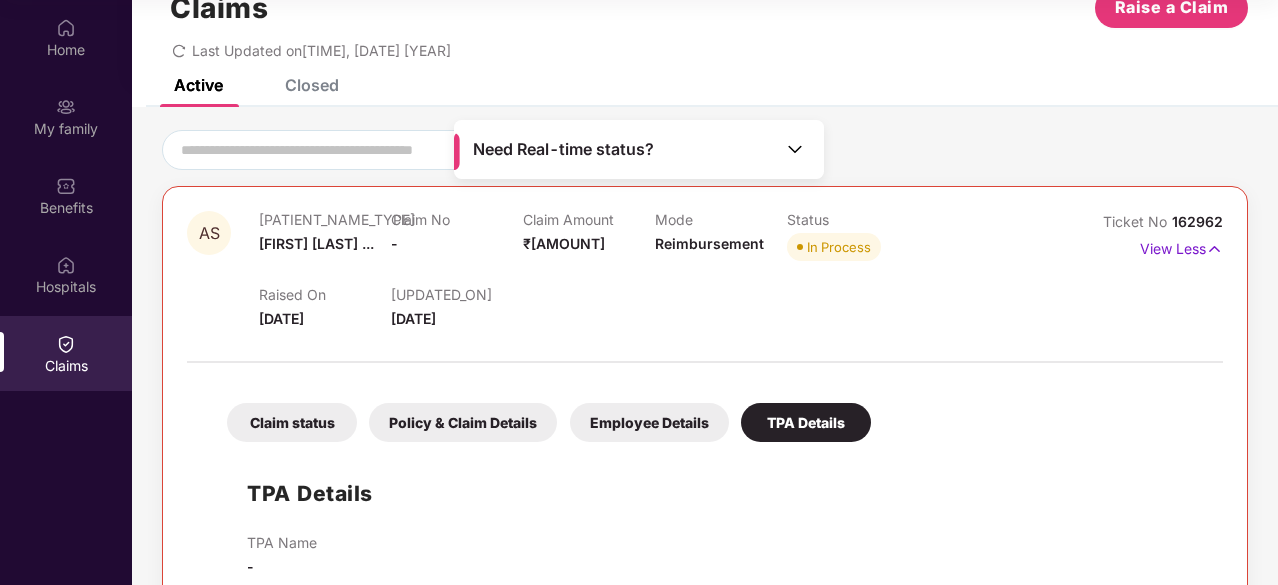 scroll, scrollTop: 0, scrollLeft: 0, axis: both 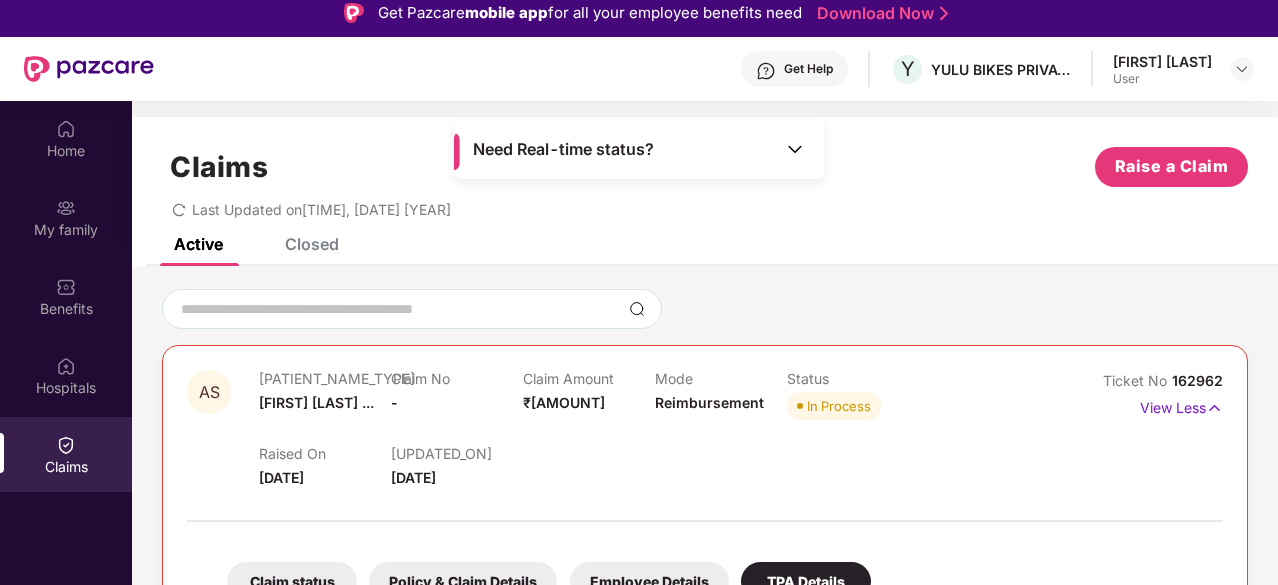 click on "Closed" at bounding box center [312, 244] 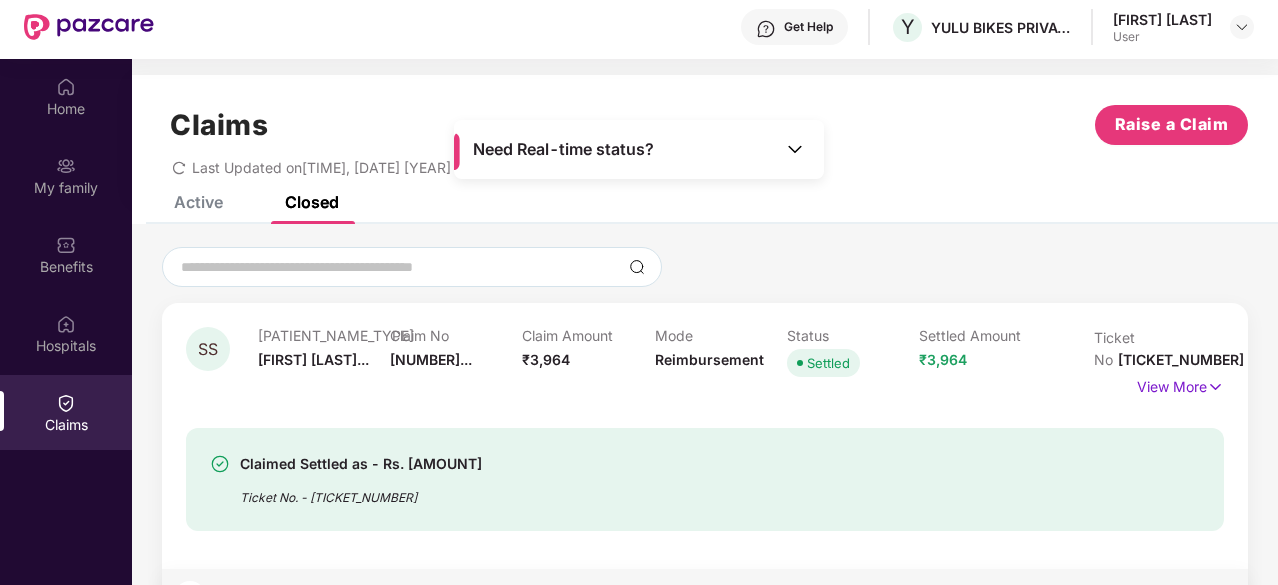 scroll, scrollTop: 0, scrollLeft: 0, axis: both 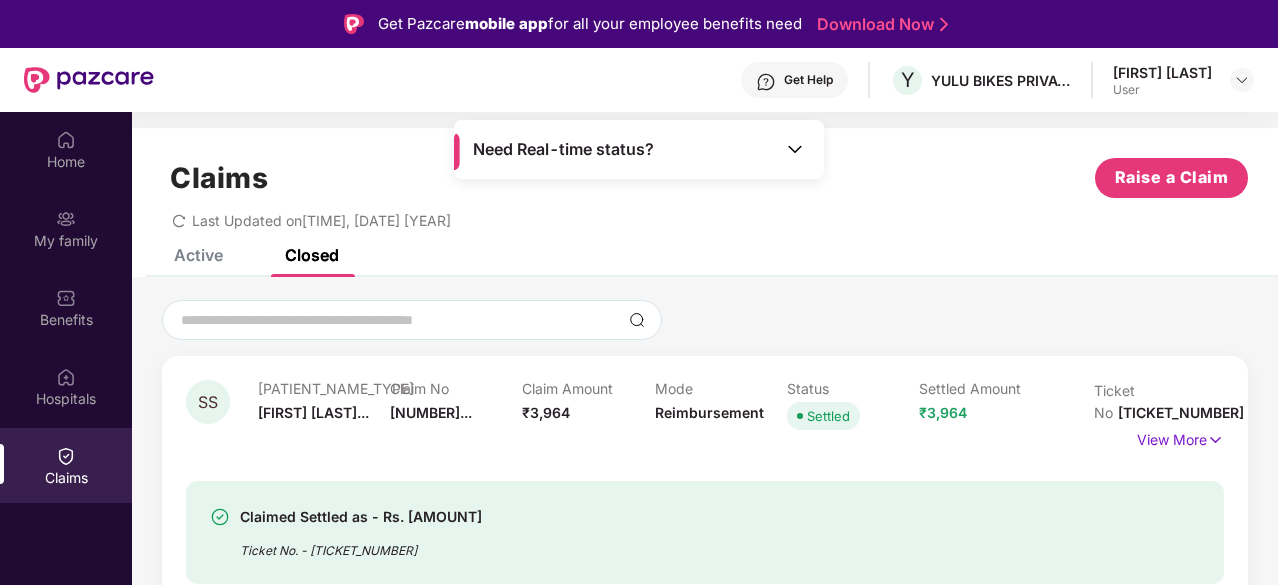 click on "Active" at bounding box center [198, 255] 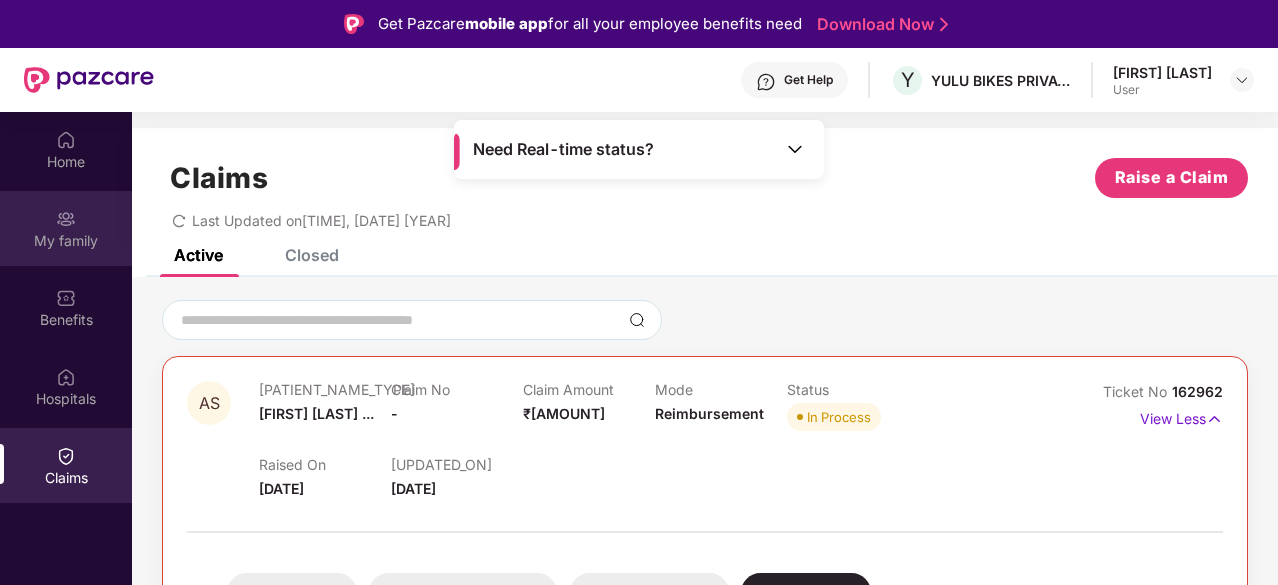 click on "My family" at bounding box center (66, 241) 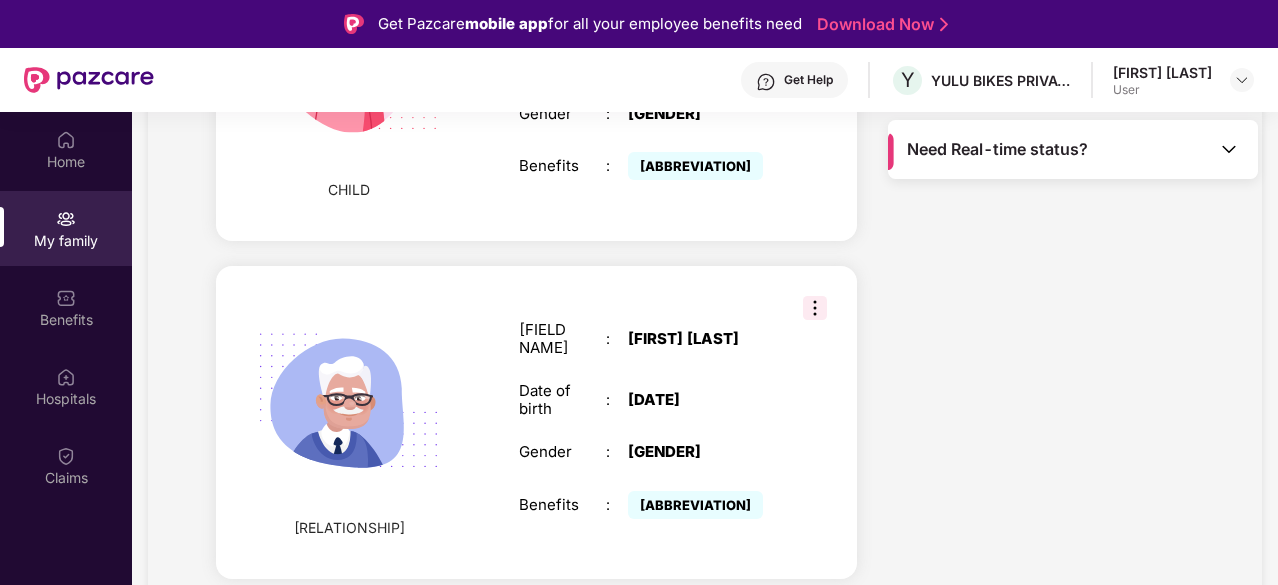 scroll, scrollTop: 1959, scrollLeft: 0, axis: vertical 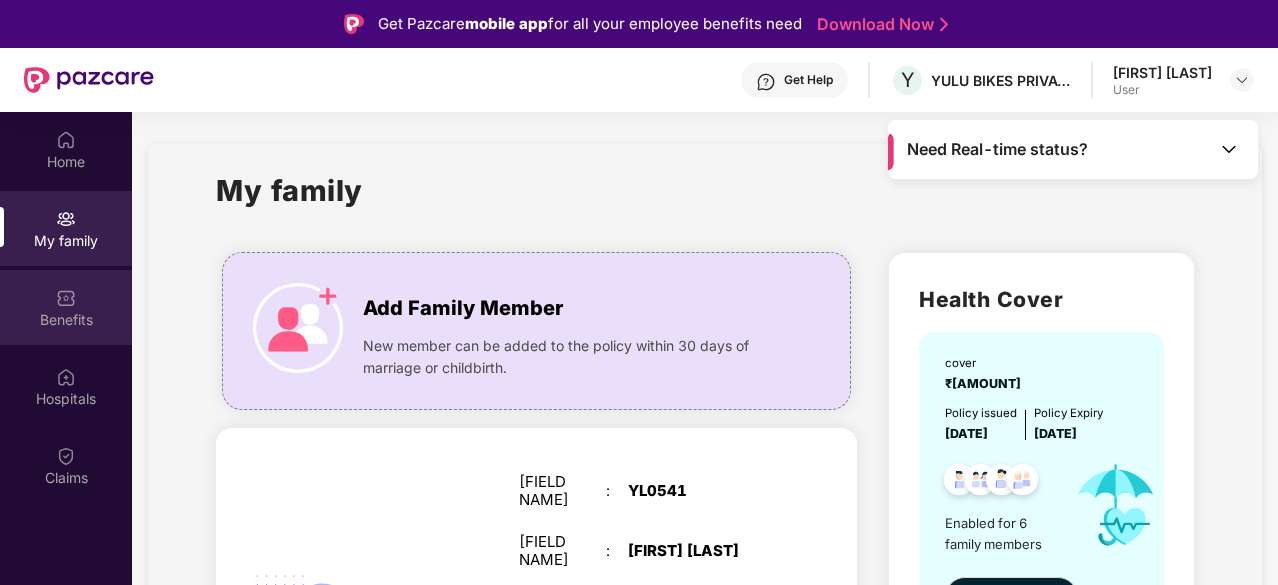 click on "Benefits" at bounding box center (66, 307) 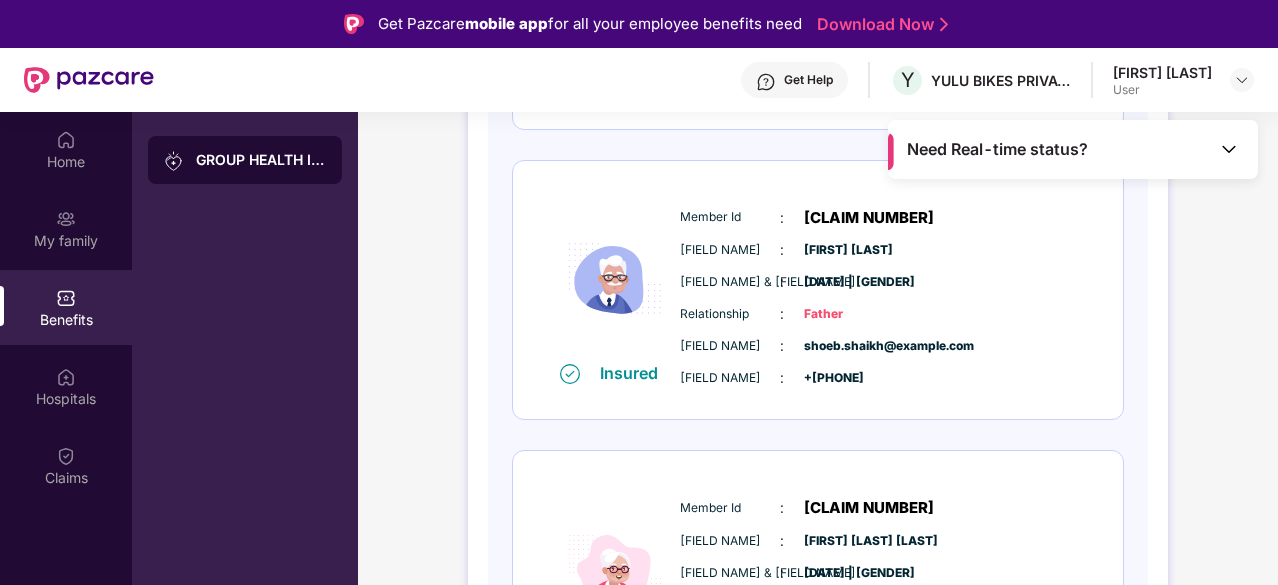 scroll, scrollTop: 1539, scrollLeft: 0, axis: vertical 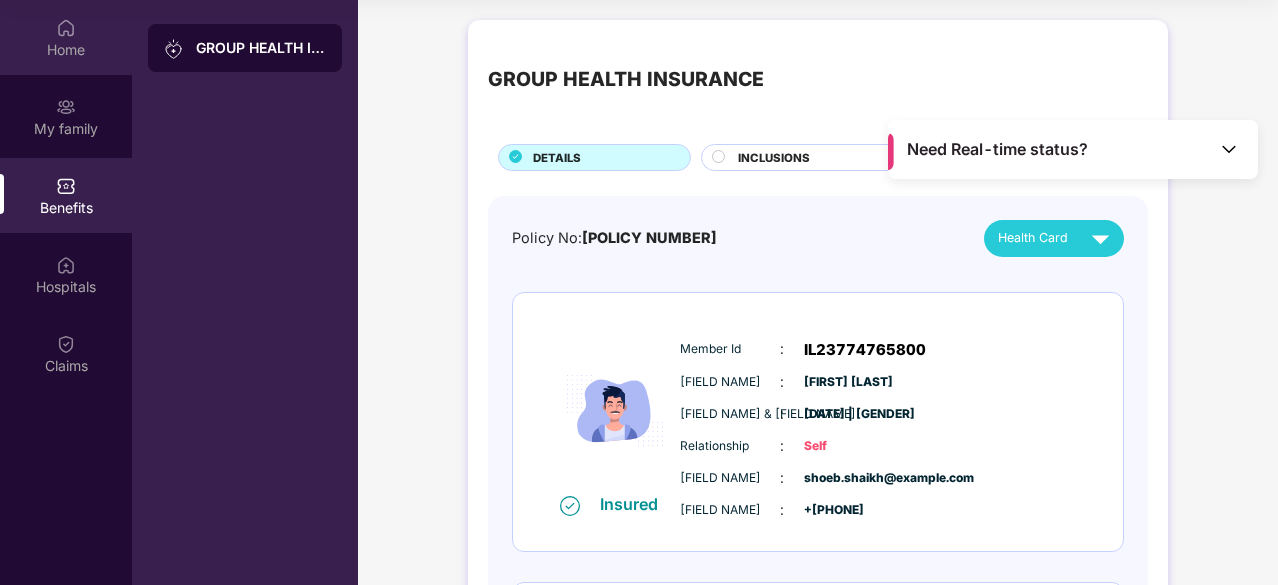 click on "Home" at bounding box center [66, 50] 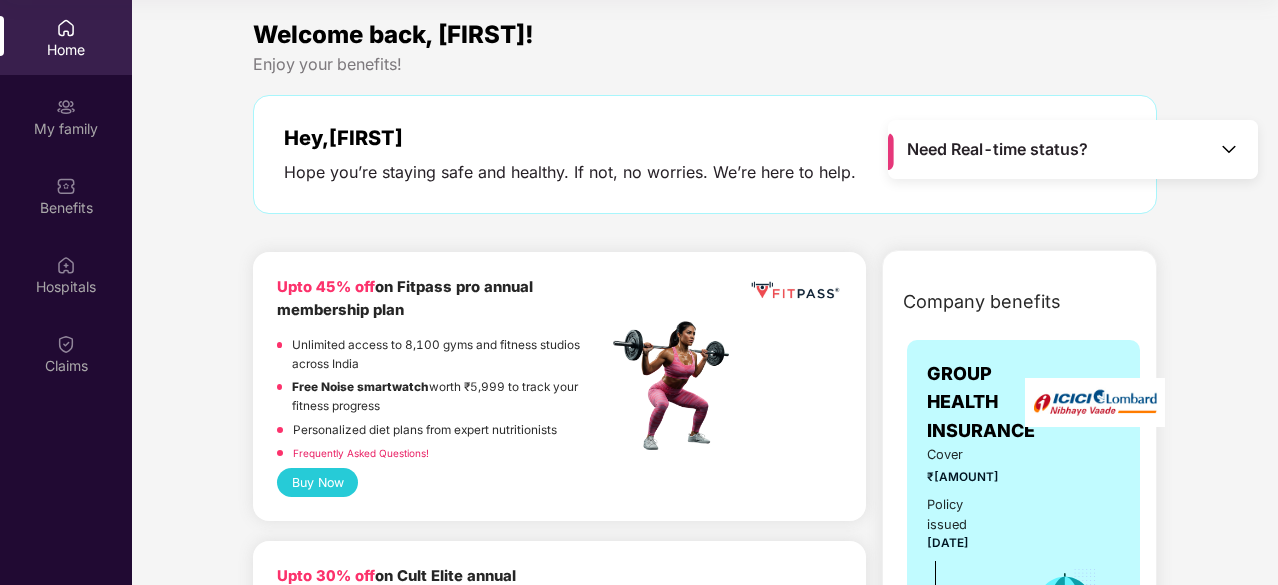 scroll, scrollTop: 280, scrollLeft: 0, axis: vertical 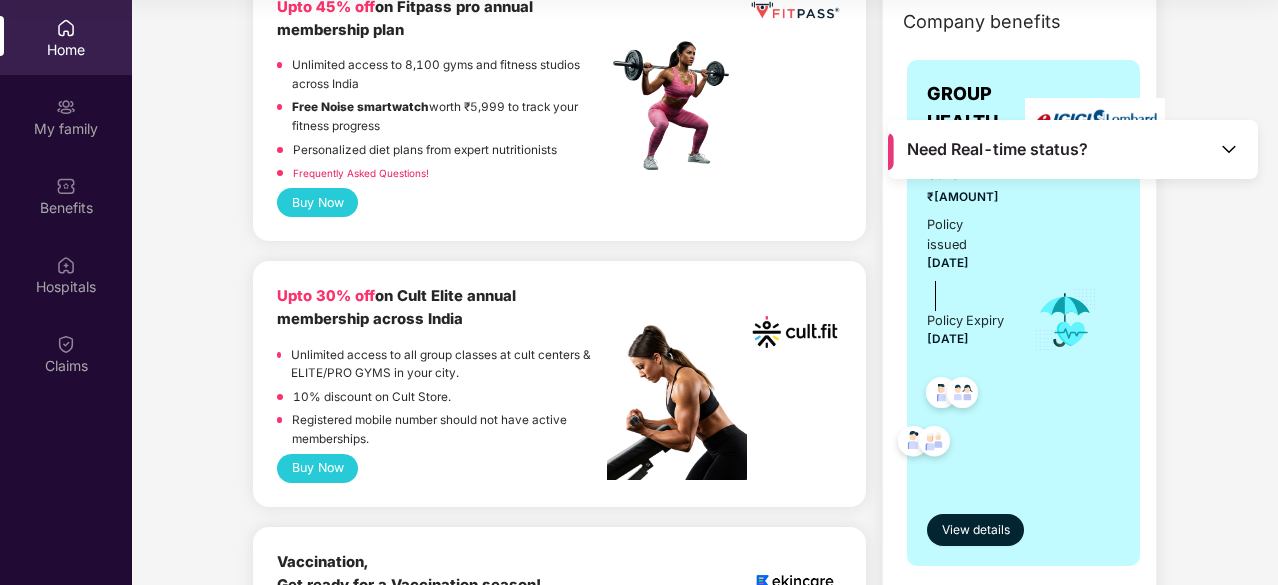 click at bounding box center (1229, 149) 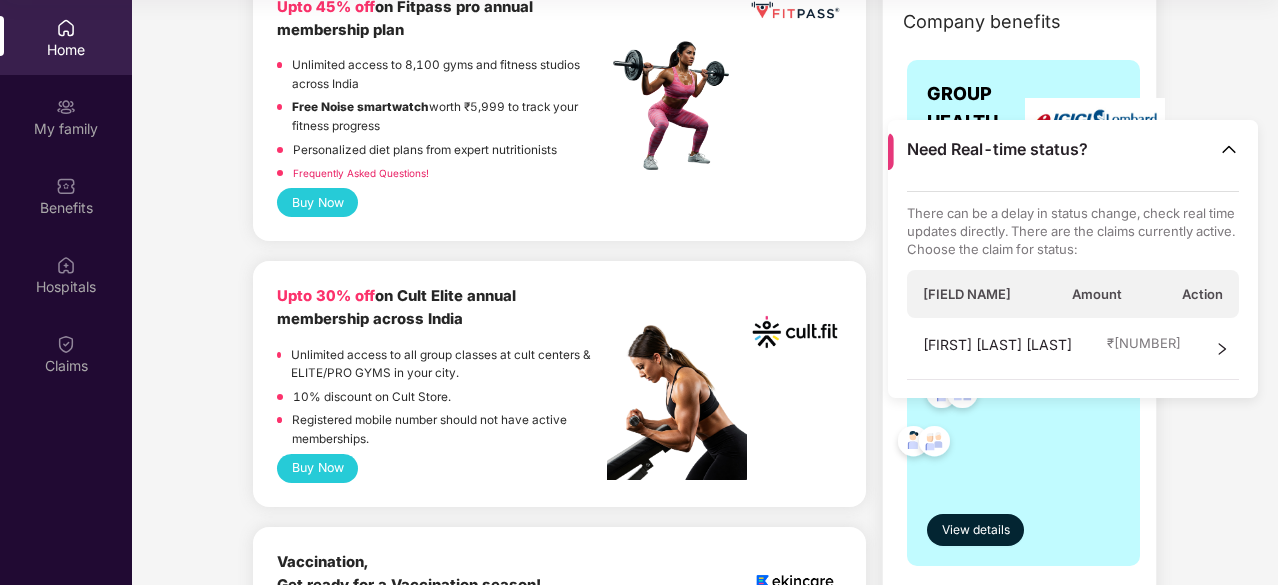 click on "Welcome back, [FIRST]! Enjoy your benefits! Hey,  [FIRST] Hope you’re staying safe and healthy. If not, no worries. We’re here to help. Raise a claim Upto 45% off  on Fitpass pro annual membership plan Unlimited access to [NUMBER], [NUMBER] gyms and fitness studios across India Free Noise smartwatch  worth ₹[AMOUNT] to track your fitness progress Personalized diet plans from expert nutritionists             Frequently Asked Questions!        Buy Now Upto 30% off  on Cult Elite annual membership across India Unlimited access to all group classes at cult centers & ELITE/PRO GYMS in your city. 10% discount on Cult Store.  Registered mobile number should not have active memberships. Buy Now Vaccination,  Get ready for a Vaccination season! Lowers the occurrence and reduces the severity of flu-related illness. Helps prevent flu-related hospitalizations and deaths. Reduces absenteeism at work or school days due to flu. Prevents the spread among communities, safeguarding families. Book Now Get  20% Off Avail offer Get  Get Flat" at bounding box center (705, 2020) 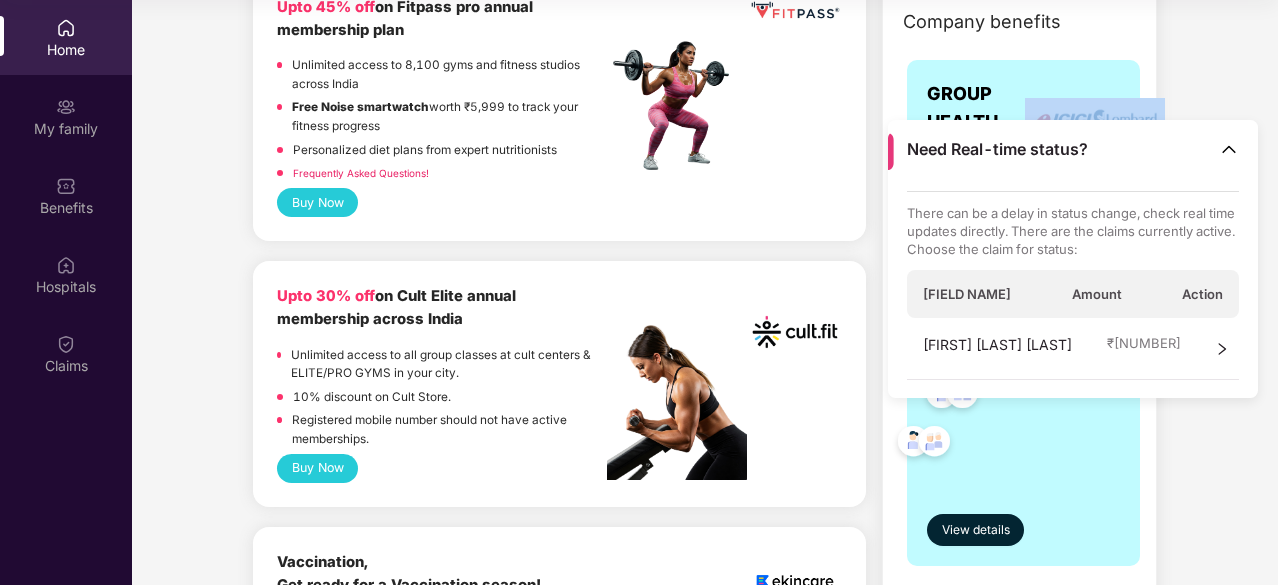 click on "Welcome back, [FIRST]! Enjoy your benefits! Hey,  [FIRST] Hope you’re staying safe and healthy. If not, no worries. We’re here to help. Raise a claim Upto 45% off  on Fitpass pro annual membership plan Unlimited access to [NUMBER], [NUMBER] gyms and fitness studios across India Free Noise smartwatch  worth ₹[AMOUNT] to track your fitness progress Personalized diet plans from expert nutritionists             Frequently Asked Questions!        Buy Now Upto 30% off  on Cult Elite annual membership across India Unlimited access to all group classes at cult centers & ELITE/PRO GYMS in your city. 10% discount on Cult Store.  Registered mobile number should not have active memberships. Buy Now Vaccination,  Get ready for a Vaccination season! Lowers the occurrence and reduces the severity of flu-related illness. Helps prevent flu-related hospitalizations and deaths. Reduces absenteeism at work or school days due to flu. Prevents the spread among communities, safeguarding families. Book Now Get  20% Off Avail offer Get  Get Flat" at bounding box center [705, 2020] 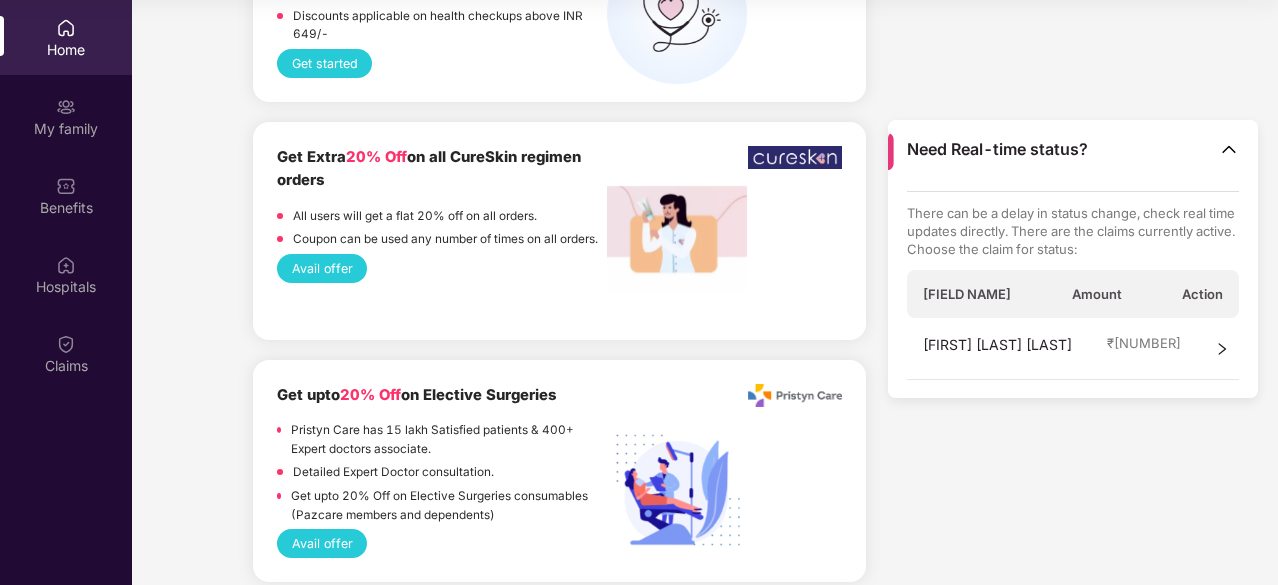 scroll, scrollTop: 2992, scrollLeft: 0, axis: vertical 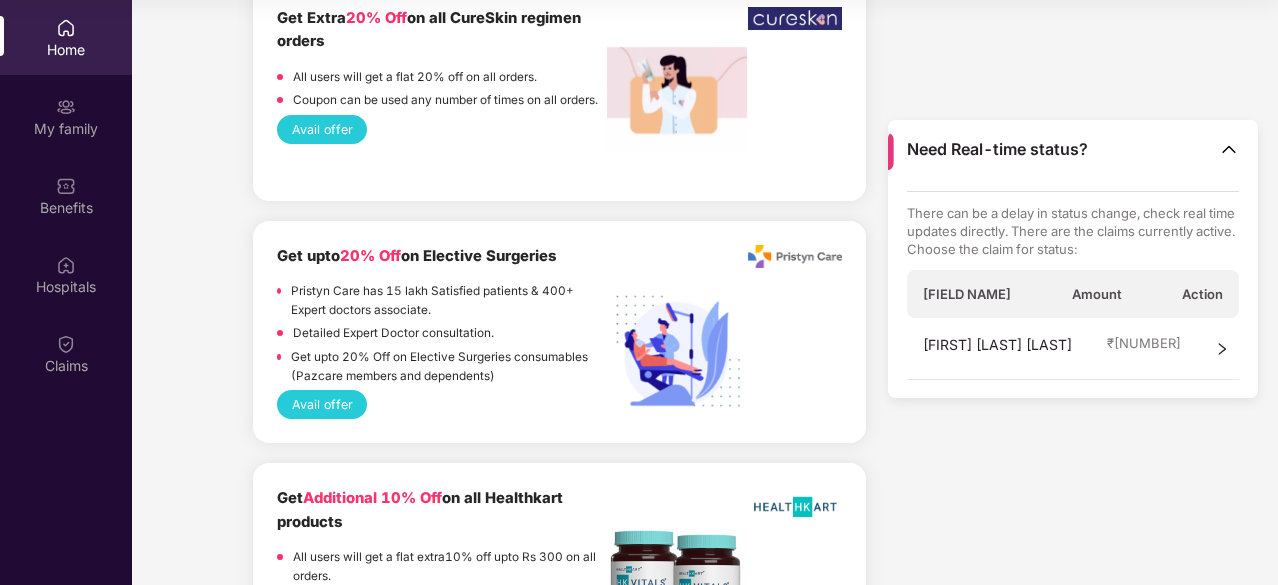 click on "Home" at bounding box center [66, 50] 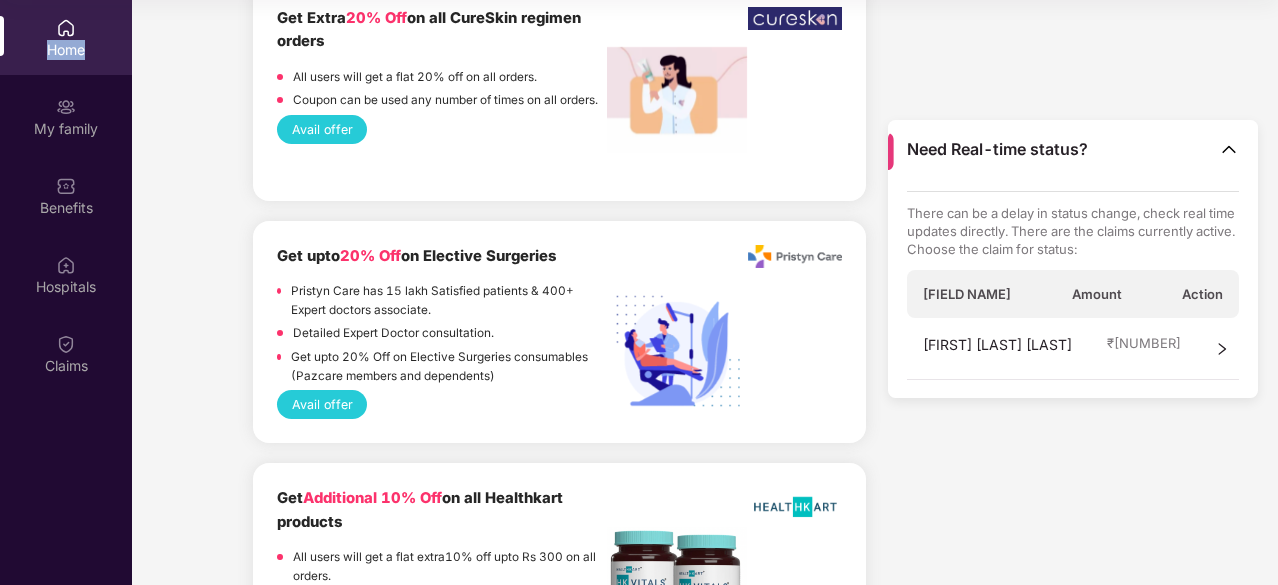 click on "Home" at bounding box center [66, 50] 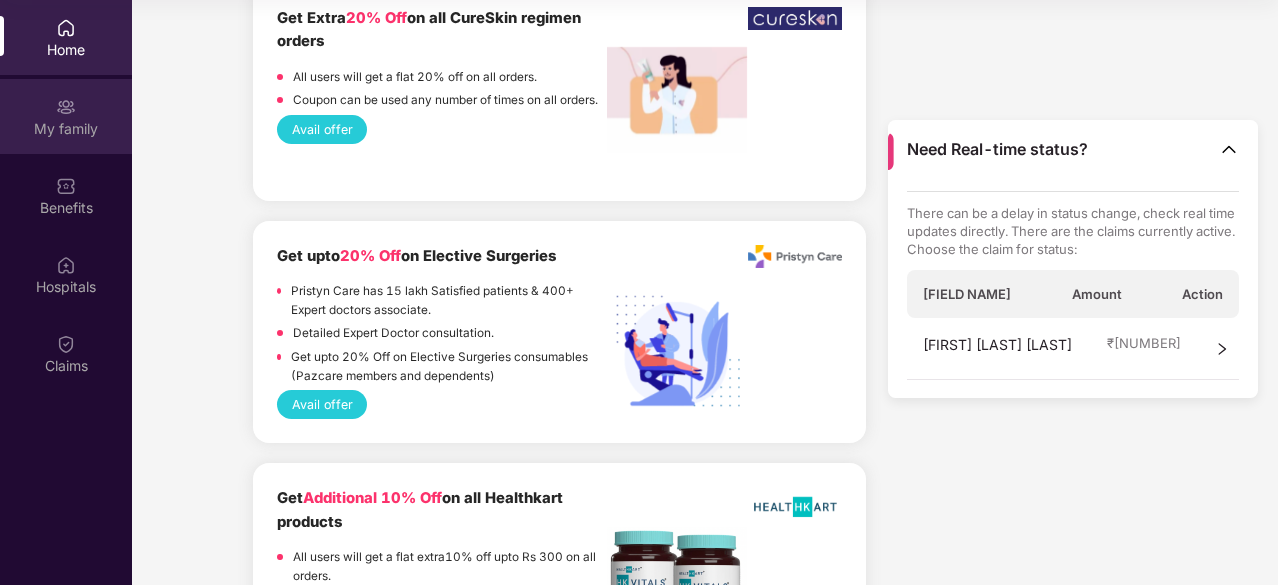 click on "My family" at bounding box center [66, 116] 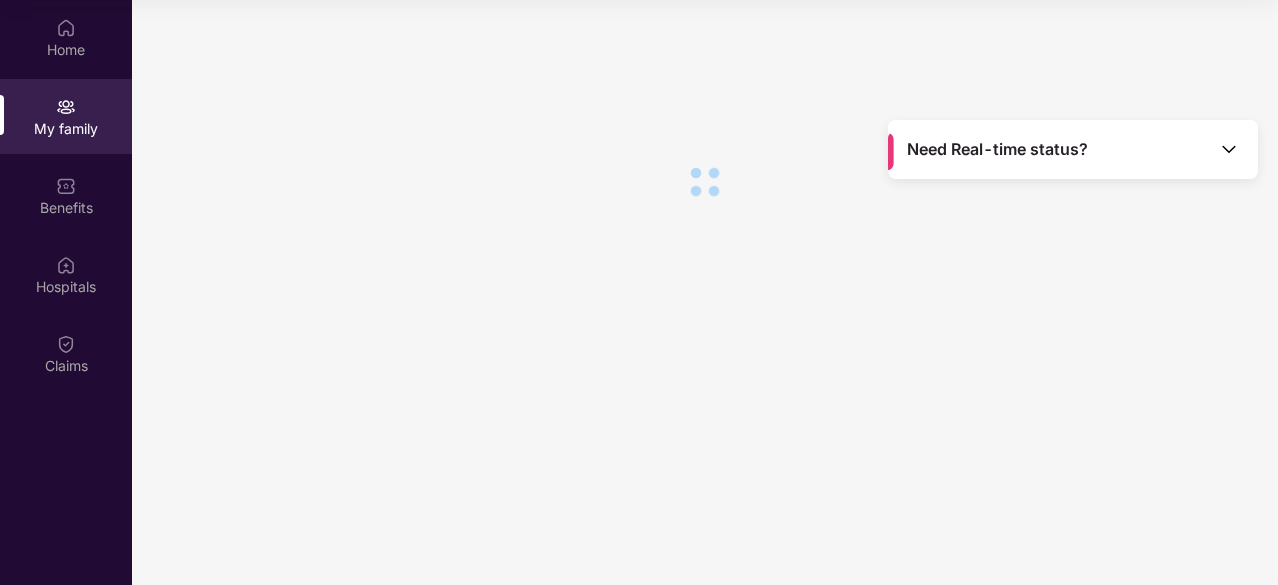 scroll, scrollTop: 0, scrollLeft: 0, axis: both 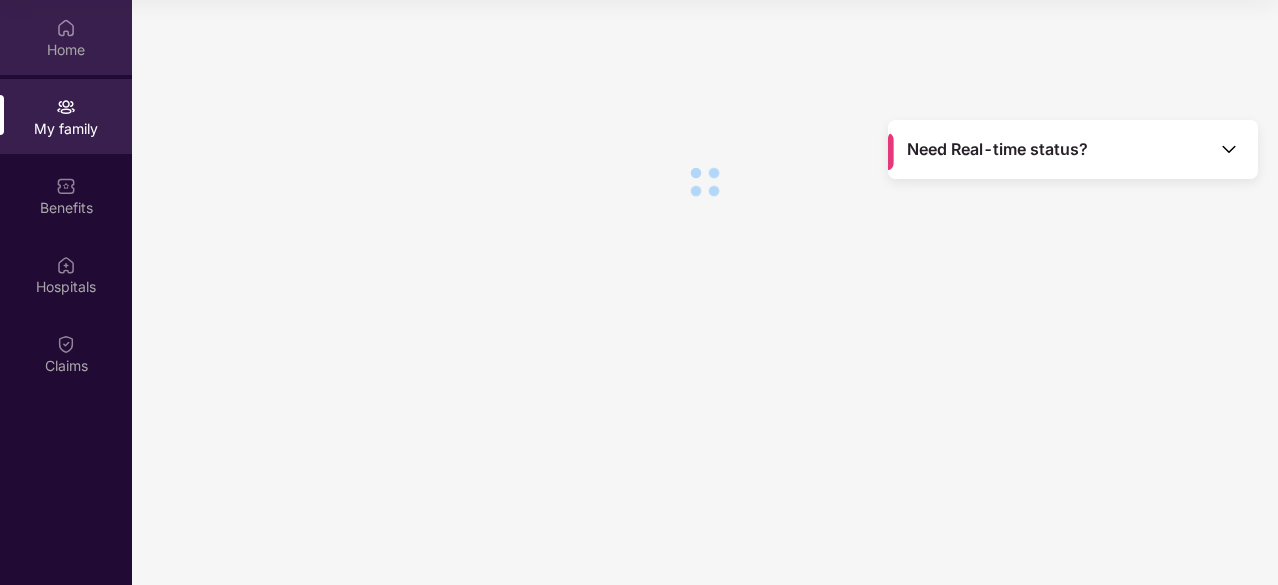 click on "Home" at bounding box center [66, 50] 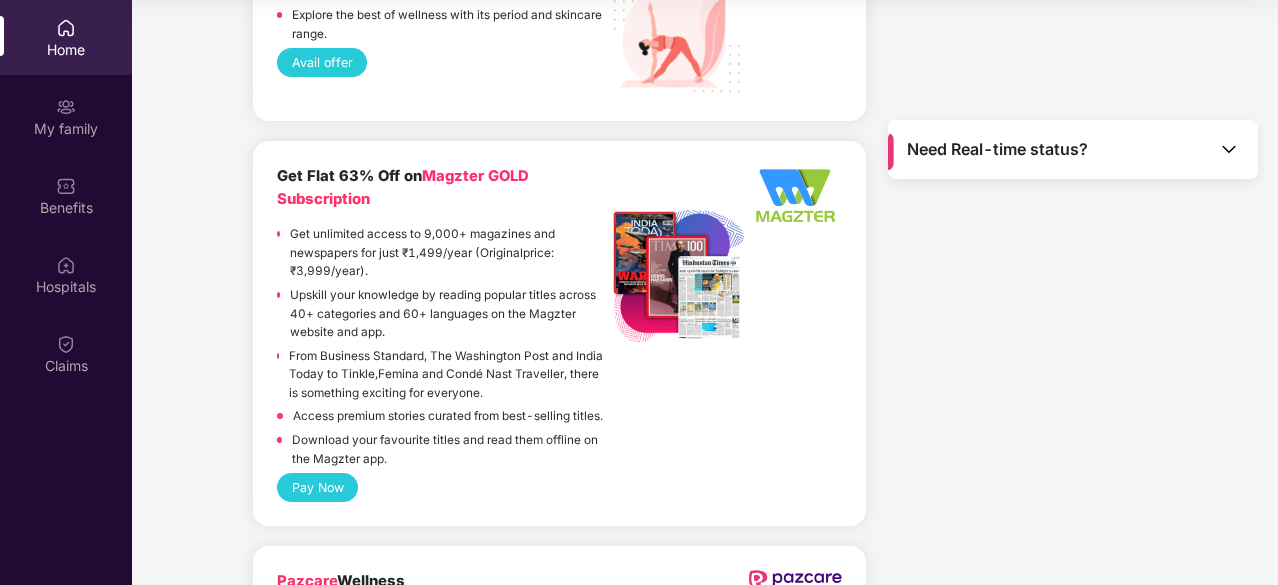 scroll, scrollTop: 4019, scrollLeft: 0, axis: vertical 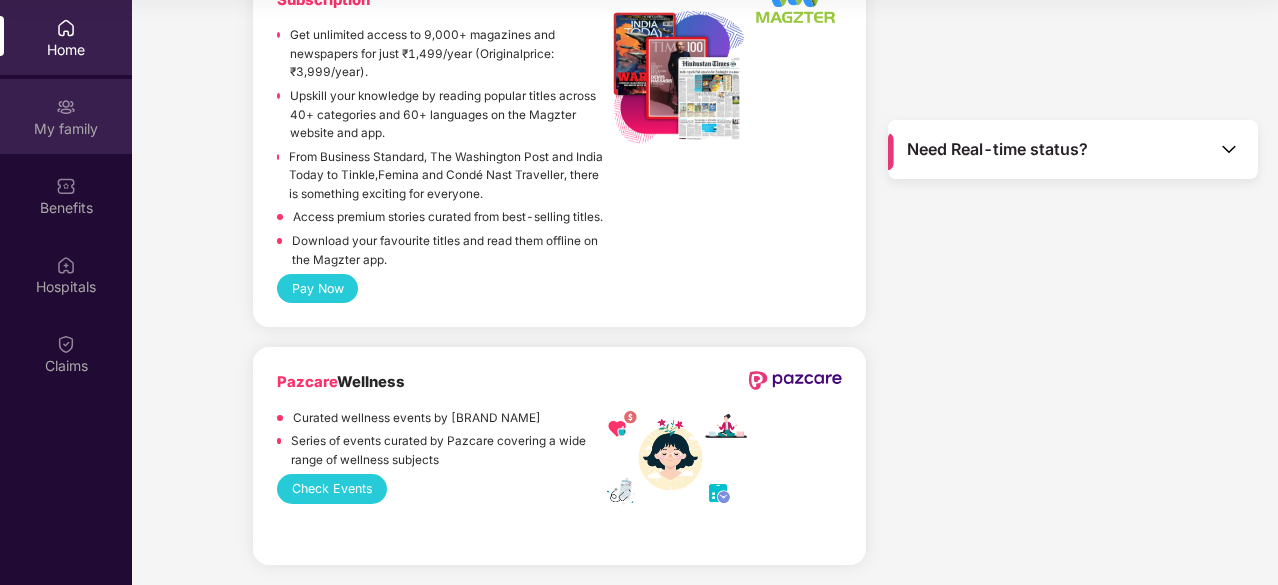 click on "My family" at bounding box center [66, 129] 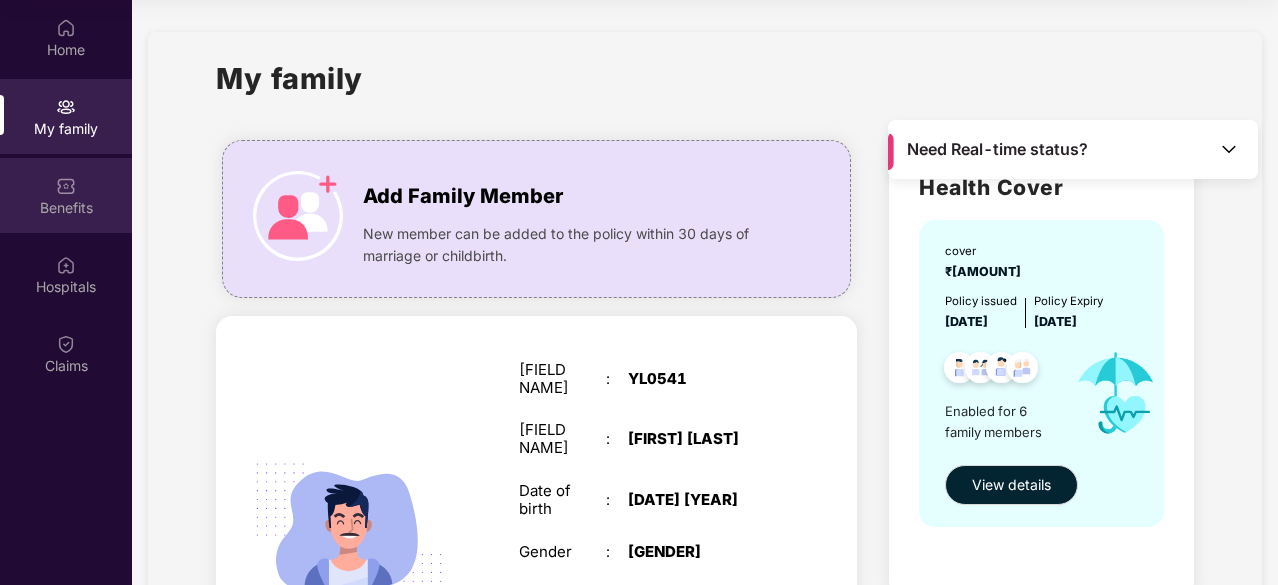 click on "Benefits" at bounding box center [66, 208] 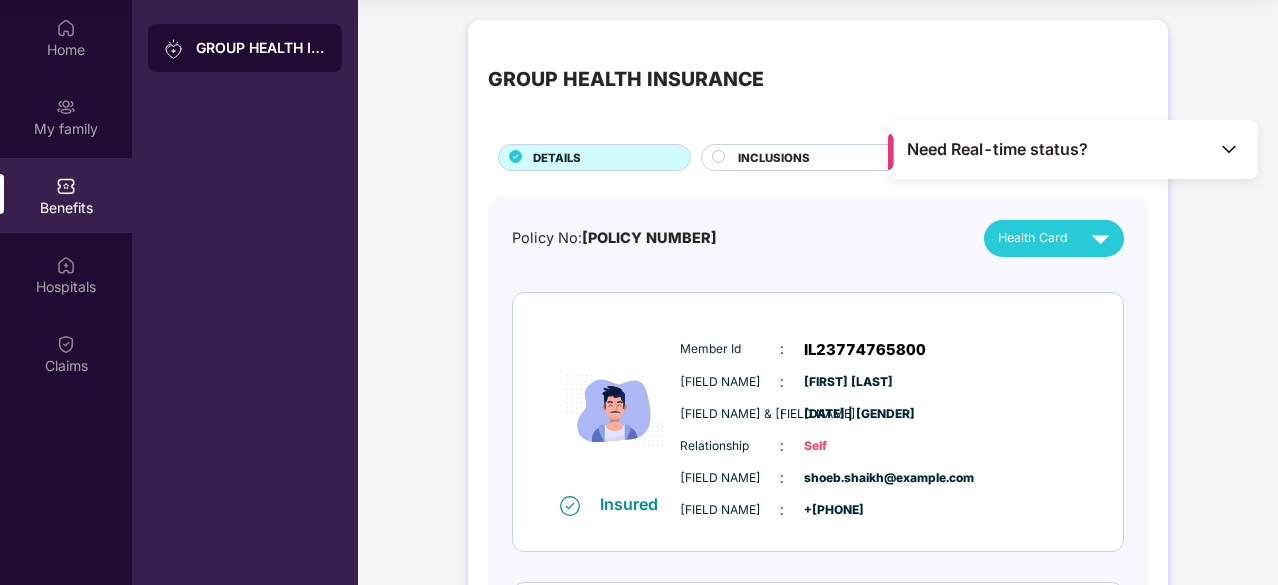 click on "INCLUSIONS" at bounding box center (774, 158) 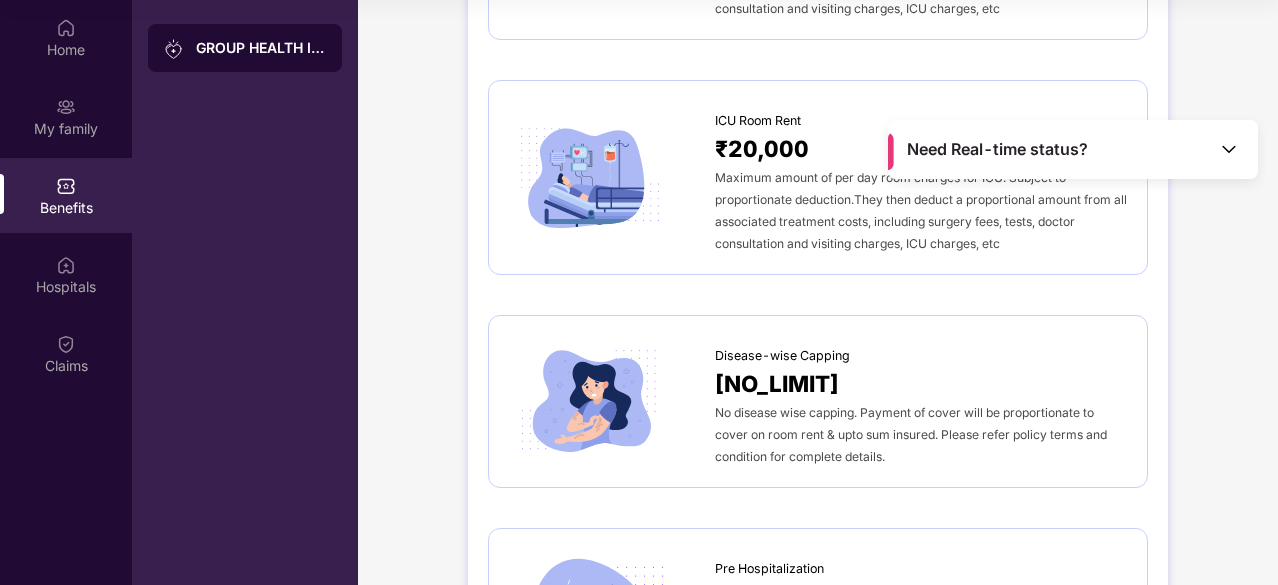 scroll, scrollTop: 0, scrollLeft: 0, axis: both 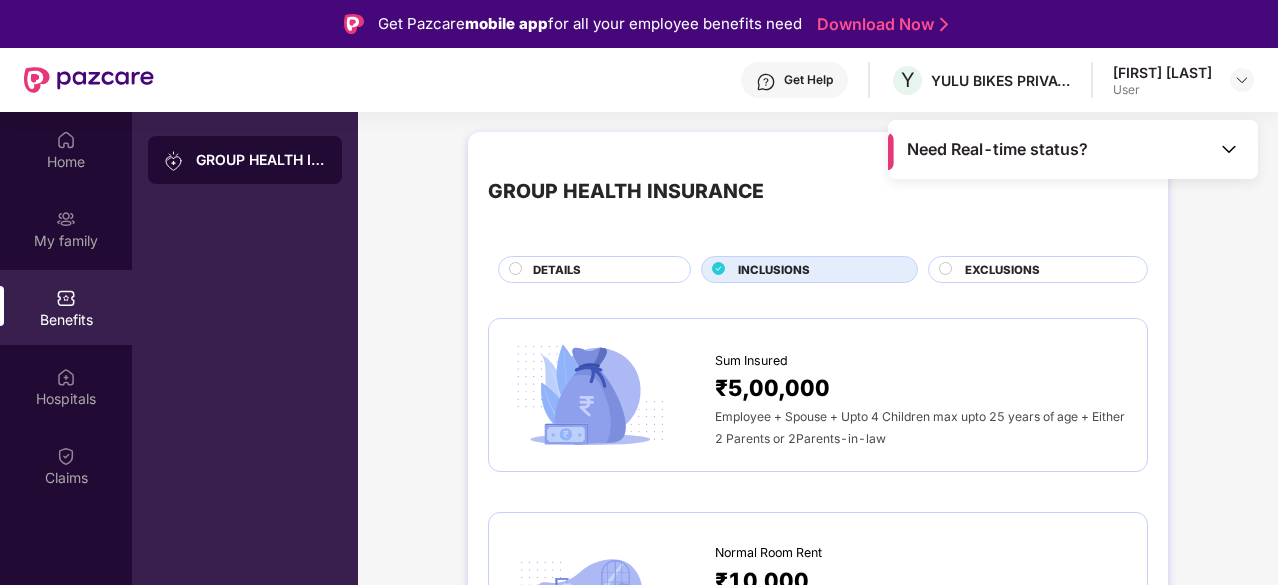 click on "EXCLUSIONS" at bounding box center (1002, 270) 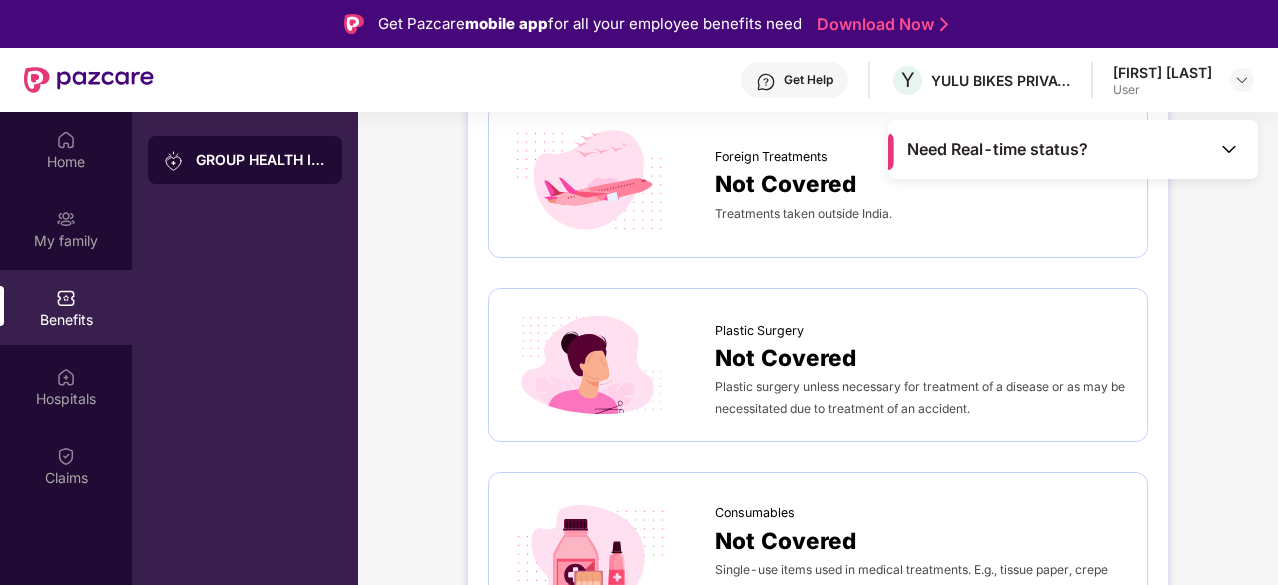 scroll, scrollTop: 773, scrollLeft: 0, axis: vertical 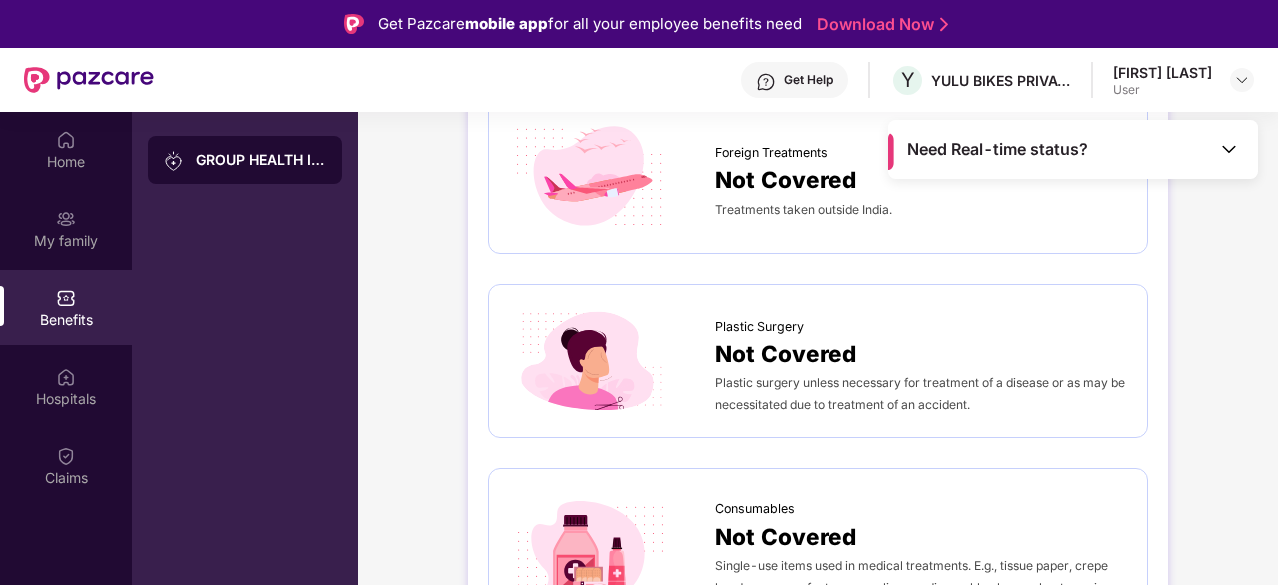 click on "Plastic Surgery Not Covered Plastic surgery unless necessary for treatment of a disease or as may be necessitated due to treatment of an accident." at bounding box center [818, 361] 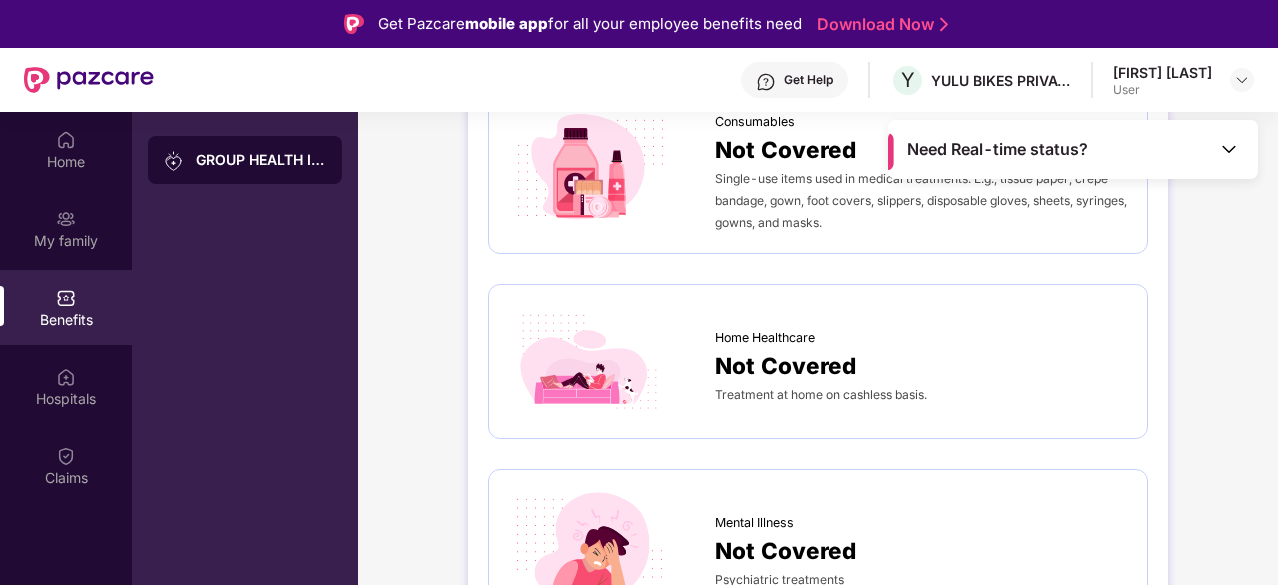 scroll, scrollTop: 1160, scrollLeft: 0, axis: vertical 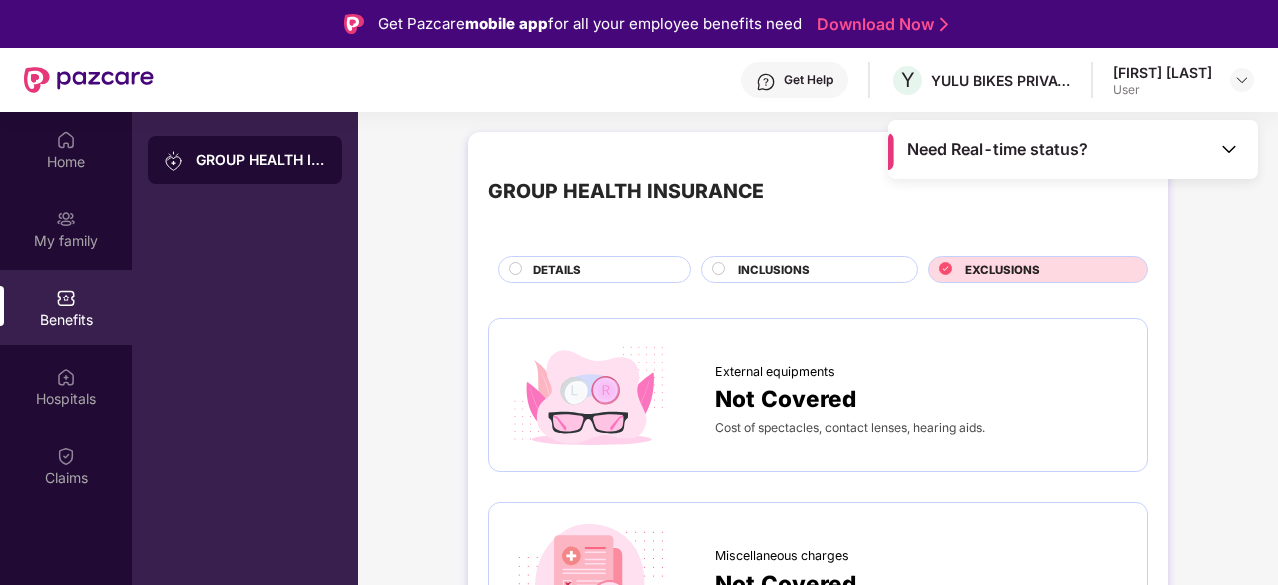click on "Need Real-time status?" at bounding box center (1073, 149) 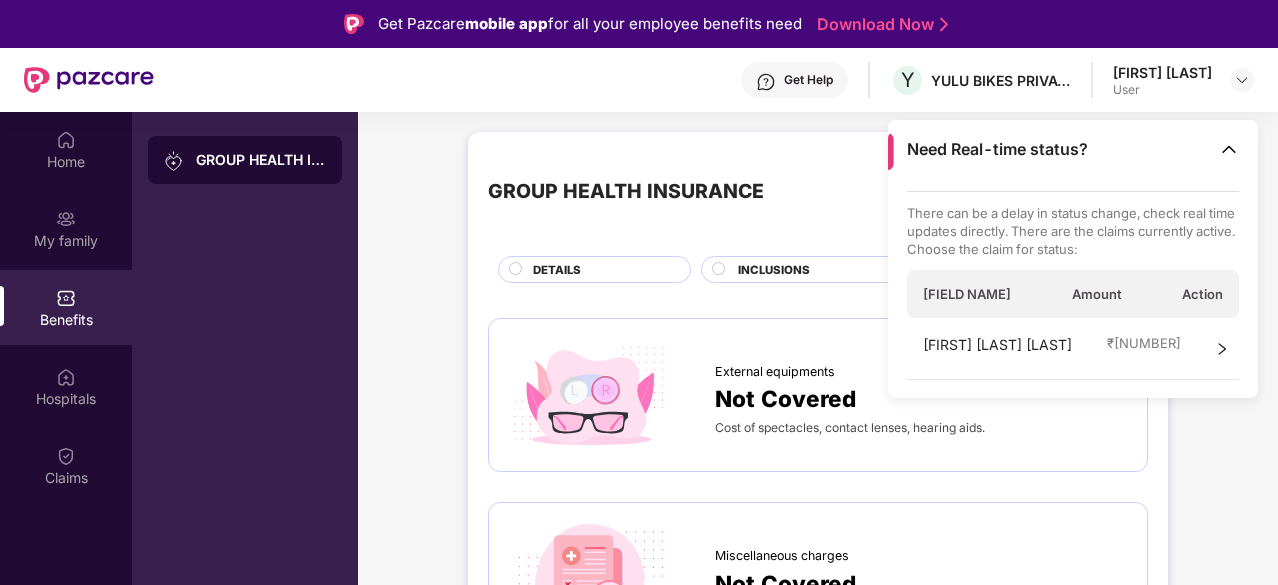 click on "GROUP HEALTH INSURANCE DETAILS INCLUSIONS EXCLUSIONS External equipments Not Covered Cost of spectacles, contact lenses, hearing aids. Miscellaneous charges Not Covered Admin, registration fee, services charges & other non - medical charges. Dental treatment Not Covered Dental sugeries of any kind unless requiring hospitalization in case of accidents. Foreign Treatments Not Covered Treatments taken outside India. Plastic Surgery Not Covered Plastic surgery unless necessary for treatment of a disease or as may be necessitated due to treatment of an accident. Consumables Not Covered Single-use items used in medical treatments. E.g., tissue paper, crepe bandage, gown, foot covers, slippers, disposable gloves, sheets, syringes, gowns, and masks. Home Healthcare Not Covered Treatment at home on cashless basis. Mental Illness Not Covered Psychiatric treatments" at bounding box center [818, 993] 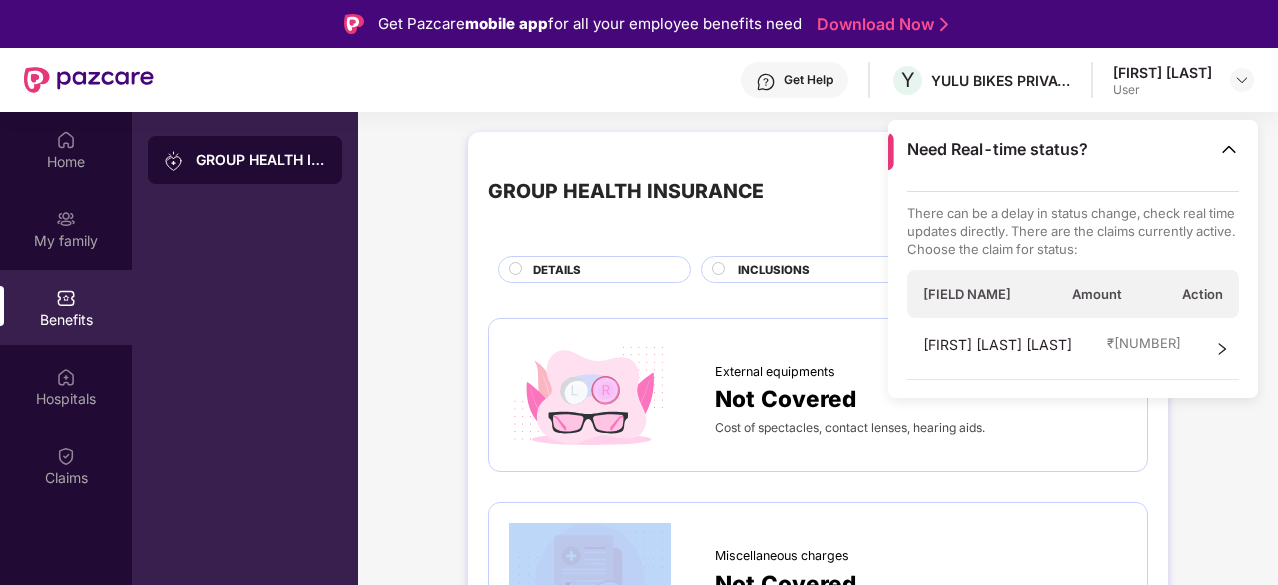 click on "GROUP HEALTH INSURANCE DETAILS INCLUSIONS EXCLUSIONS External equipments Not Covered Cost of spectacles, contact lenses, hearing aids. Miscellaneous charges Not Covered Admin, registration fee, services charges & other non - medical charges. Dental treatment Not Covered Dental sugeries of any kind unless requiring hospitalization in case of accidents. Foreign Treatments Not Covered Treatments taken outside India. Plastic Surgery Not Covered Plastic surgery unless necessary for treatment of a disease or as may be necessitated due to treatment of an accident. Consumables Not Covered Single-use items used in medical treatments. E.g., tissue paper, crepe bandage, gown, foot covers, slippers, disposable gloves, sheets, syringes, gowns, and masks. Home Healthcare Not Covered Treatment at home on cashless basis. Mental Illness Not Covered Psychiatric treatments" at bounding box center (818, 993) 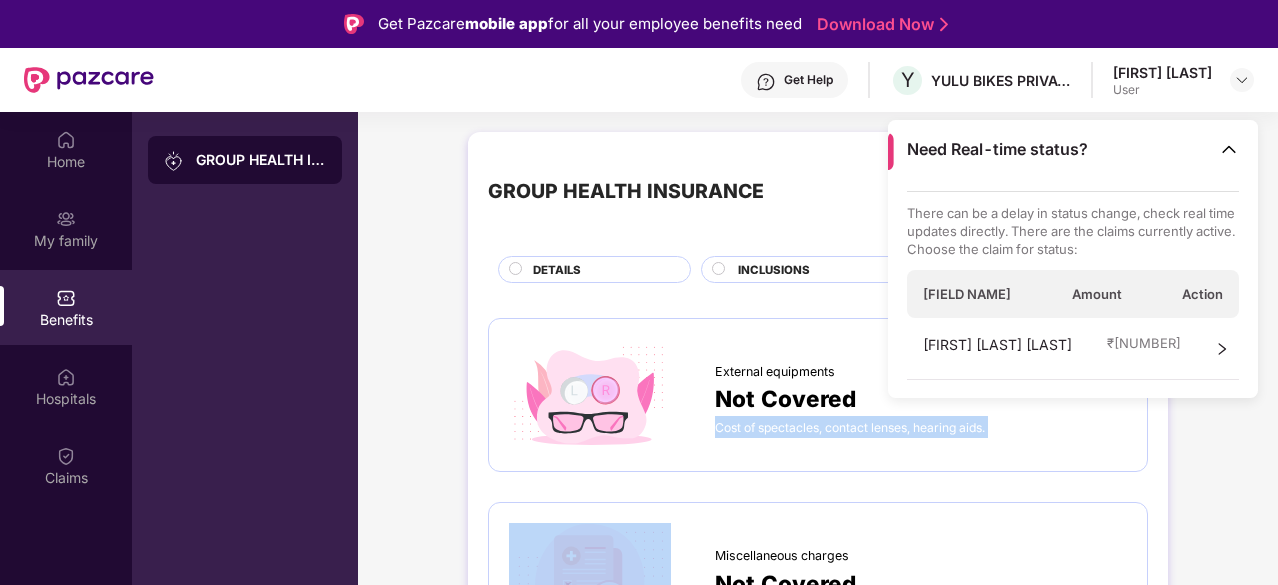 click on "GROUP HEALTH INSURANCE DETAILS INCLUSIONS EXCLUSIONS External equipments Not Covered Cost of spectacles, contact lenses, hearing aids. Miscellaneous charges Not Covered Admin, registration fee, services charges & other non - medical charges. Dental treatment Not Covered Dental sugeries of any kind unless requiring hospitalization in case of accidents. Foreign Treatments Not Covered Treatments taken outside India. Plastic Surgery Not Covered Plastic surgery unless necessary for treatment of a disease or as may be necessitated due to treatment of an accident. Consumables Not Covered Single-use items used in medical treatments. E.g., tissue paper, crepe bandage, gown, foot covers, slippers, disposable gloves, sheets, syringes, gowns, and masks. Home Healthcare Not Covered Treatment at home on cashless basis. Mental Illness Not Covered Psychiatric treatments" at bounding box center (818, 993) 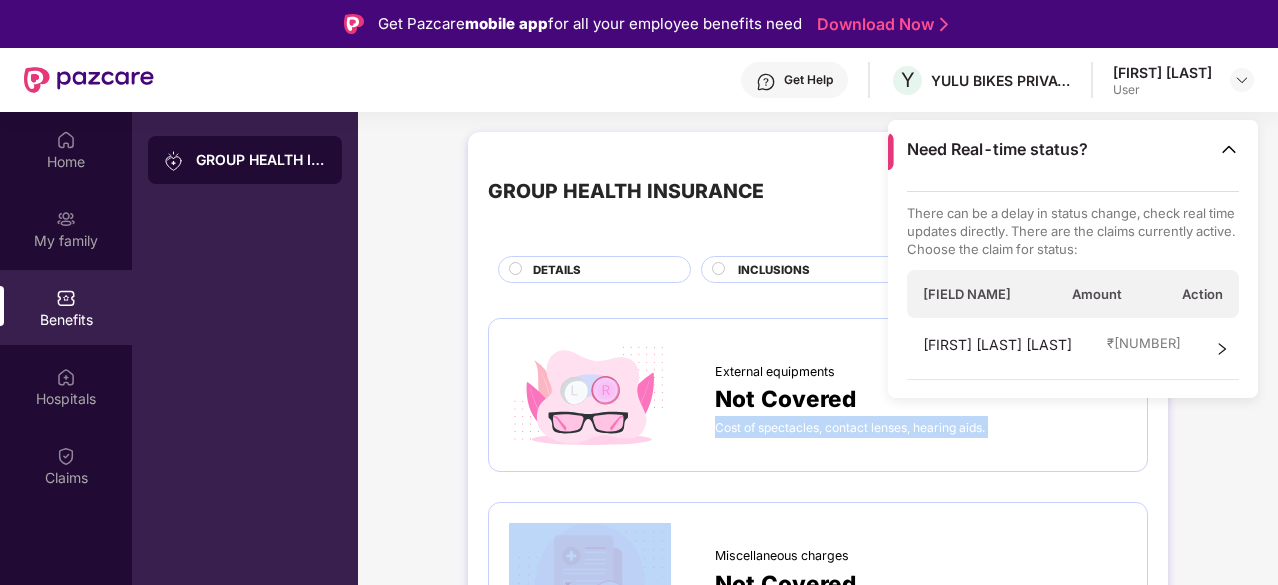 click at bounding box center (1229, 149) 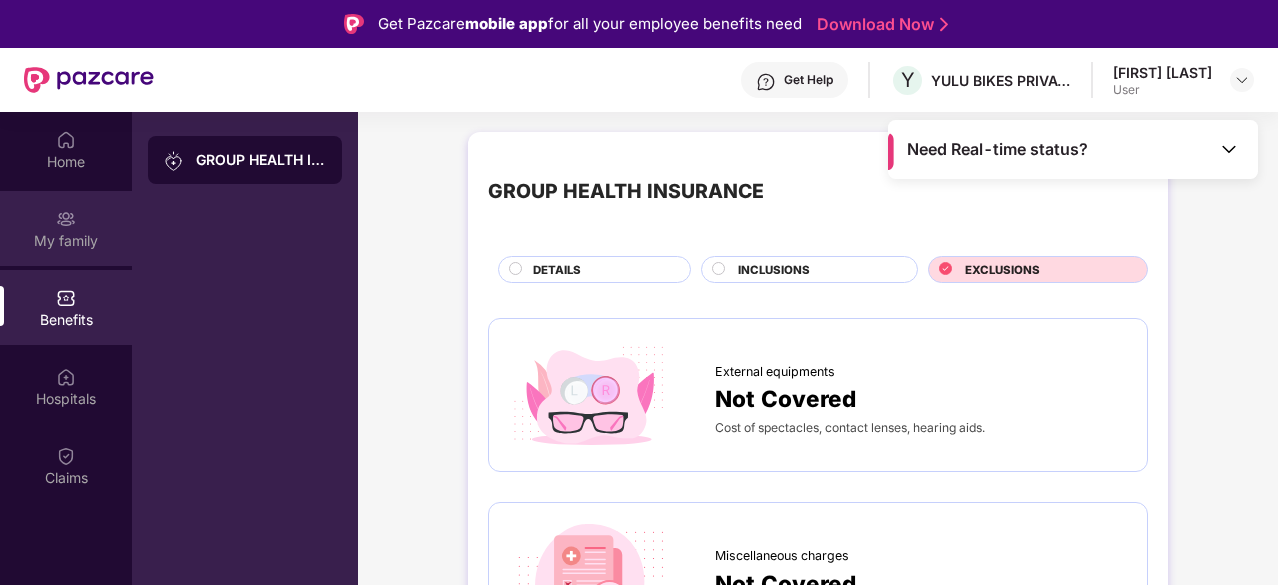 click on "My family" at bounding box center [66, 228] 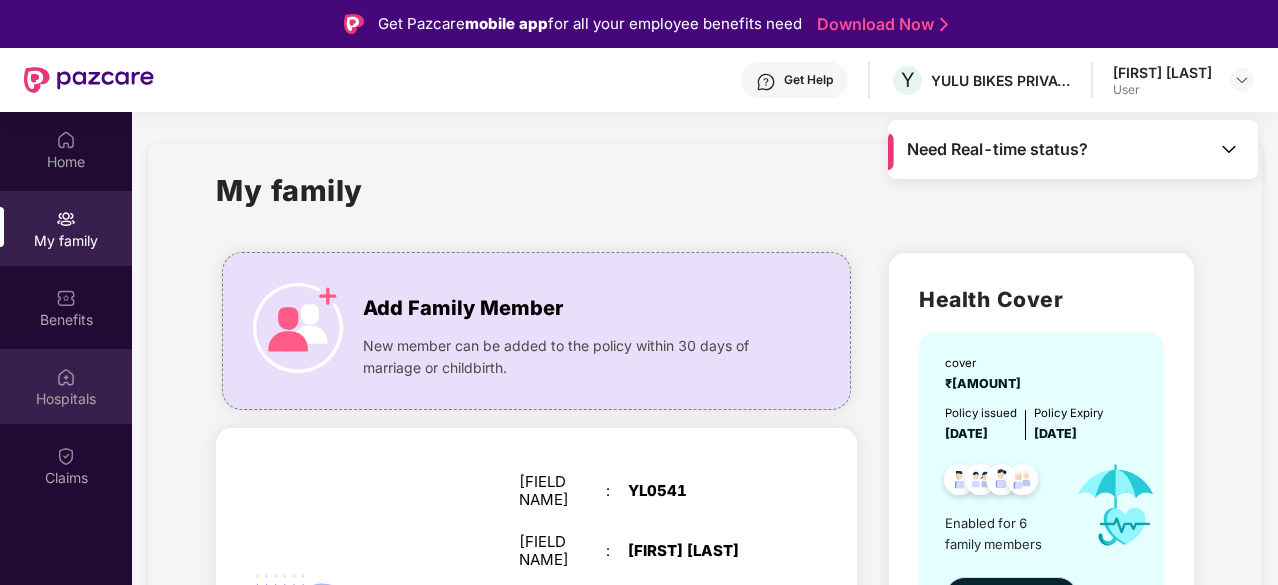 click on "Hospitals" at bounding box center (66, 399) 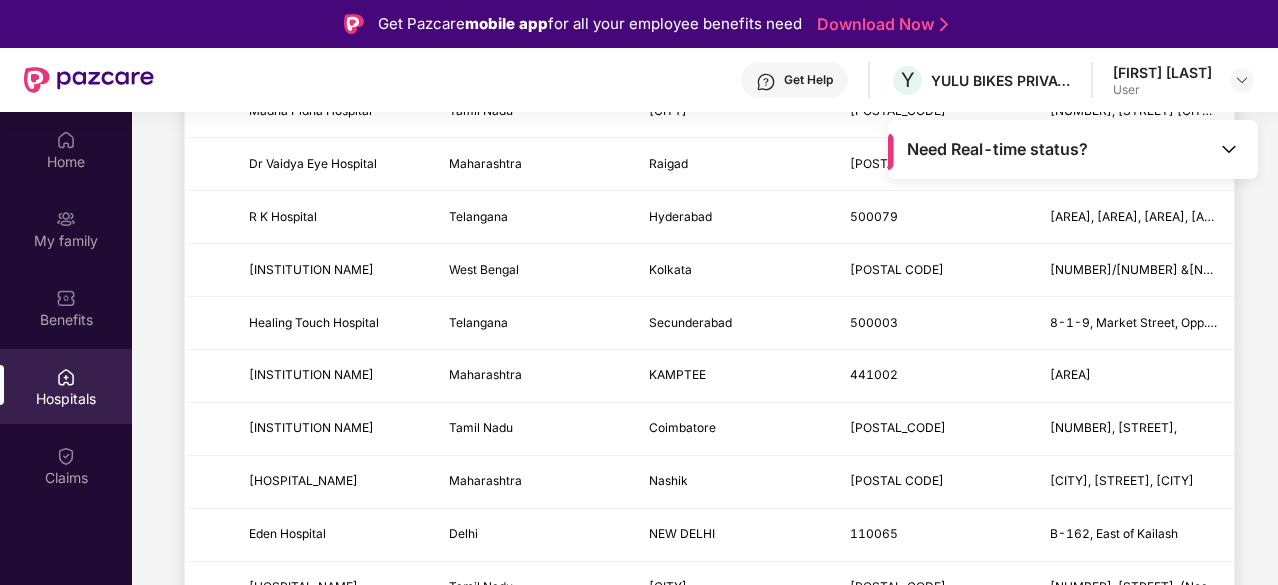 scroll, scrollTop: 2478, scrollLeft: 0, axis: vertical 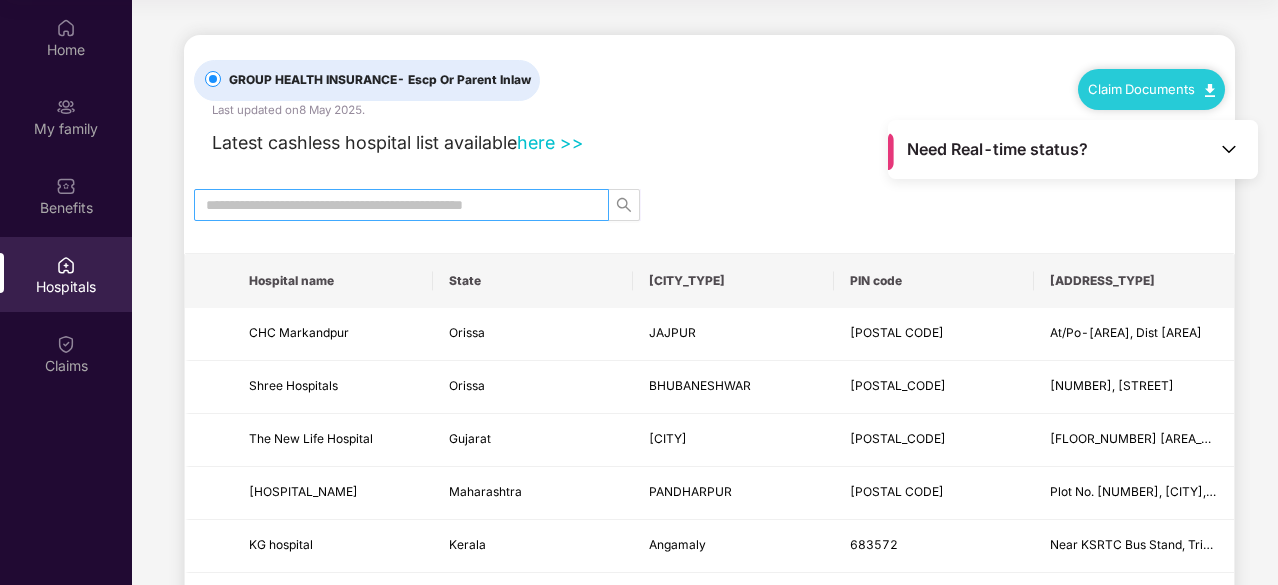 click at bounding box center [393, 205] 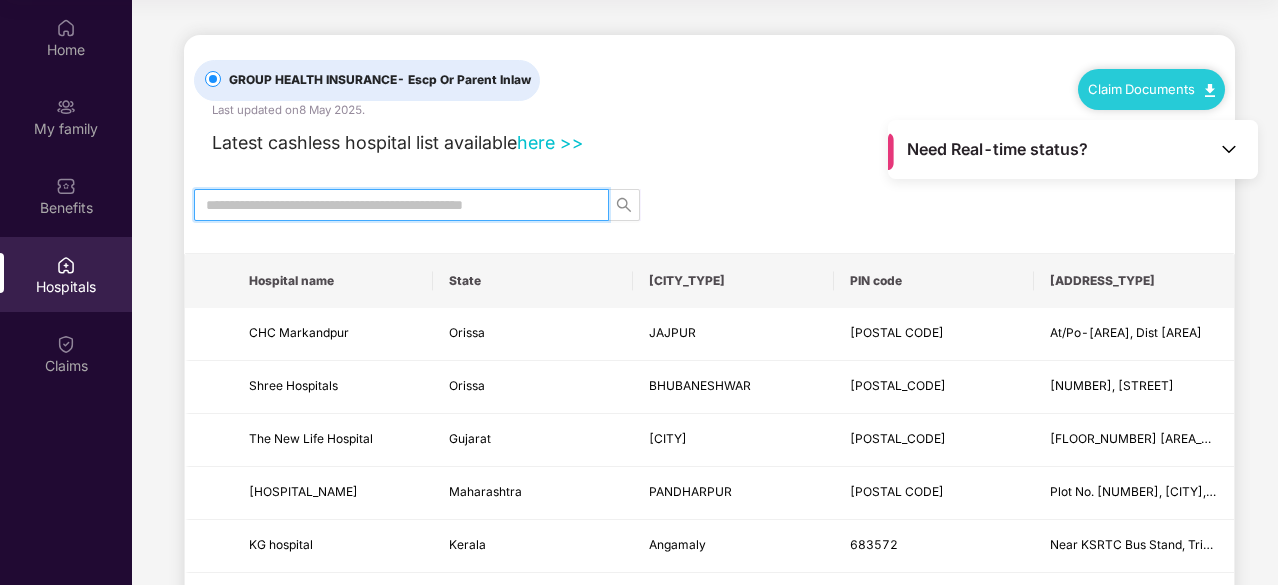 click at bounding box center [393, 205] 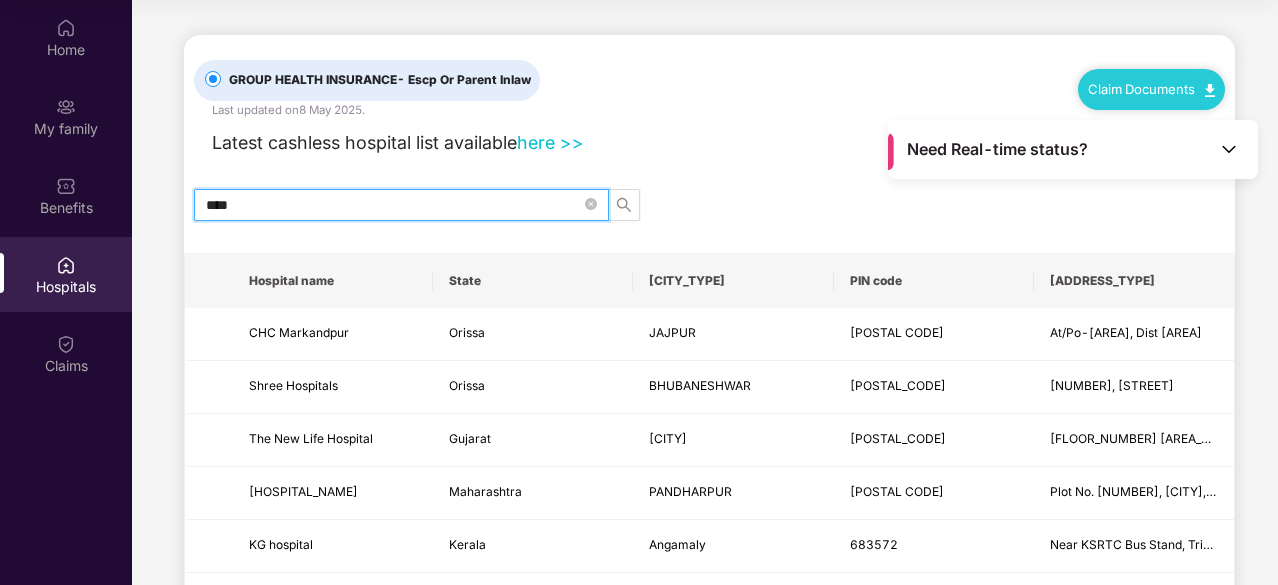type on "*****" 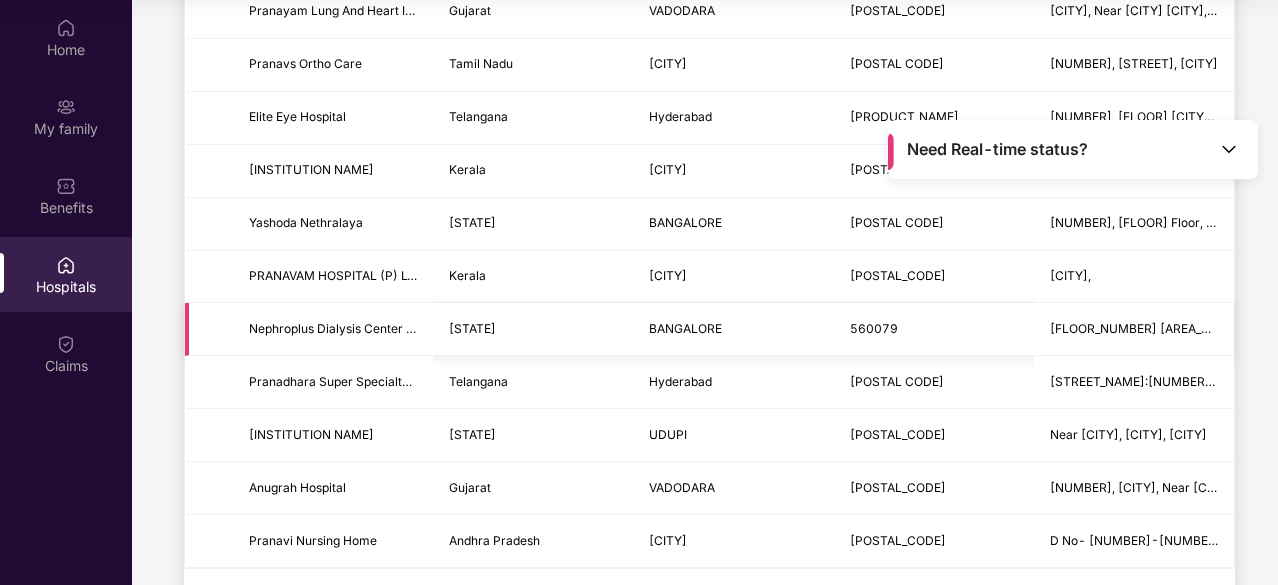 scroll, scrollTop: 0, scrollLeft: 0, axis: both 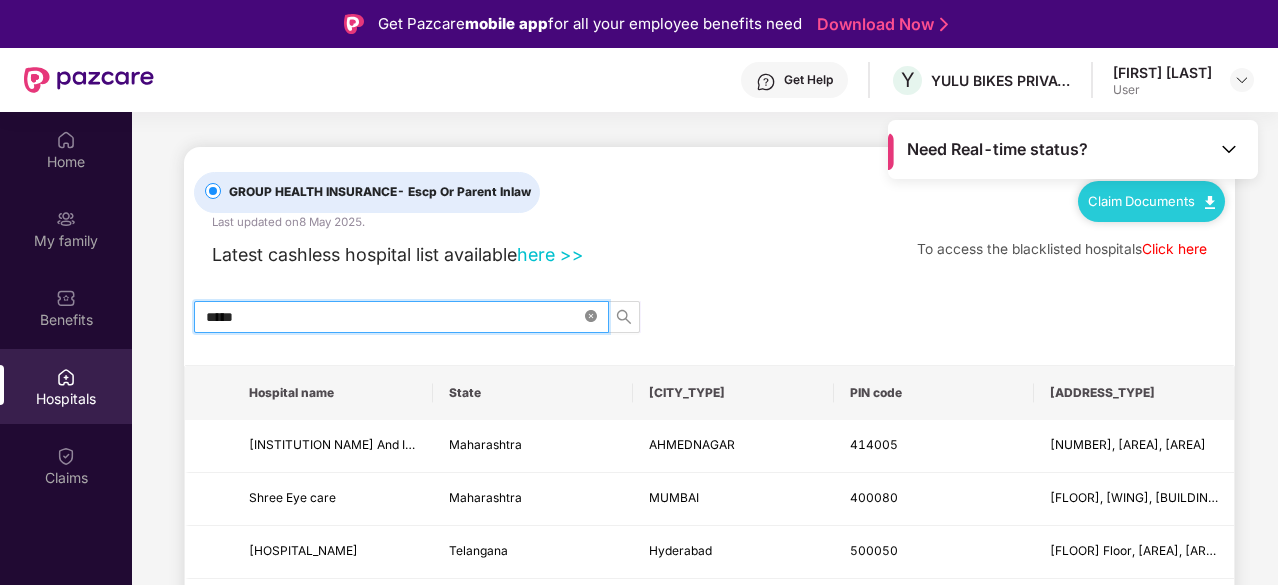 click 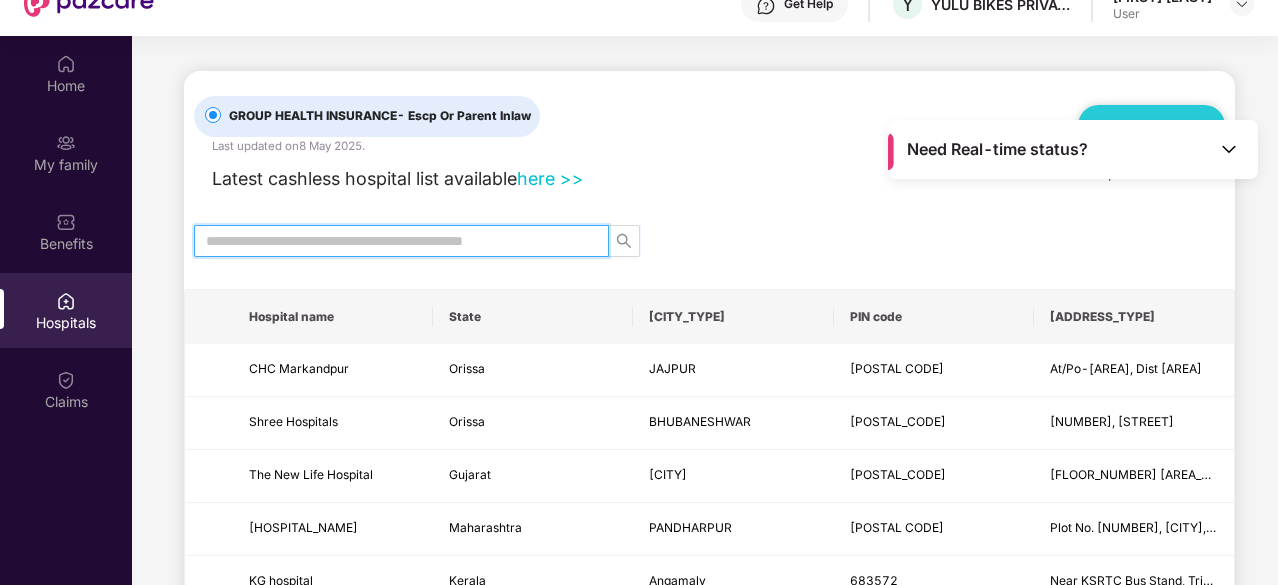 scroll, scrollTop: 0, scrollLeft: 0, axis: both 